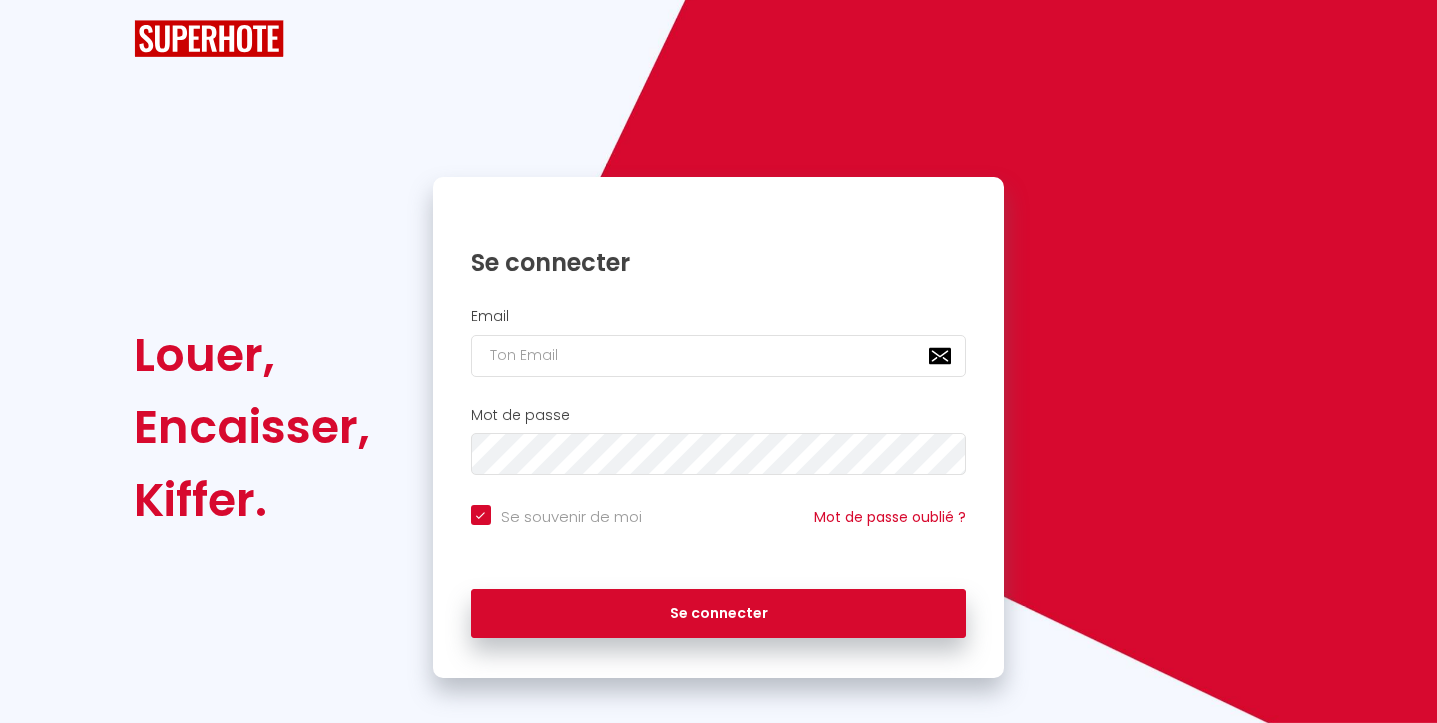 scroll, scrollTop: 0, scrollLeft: 0, axis: both 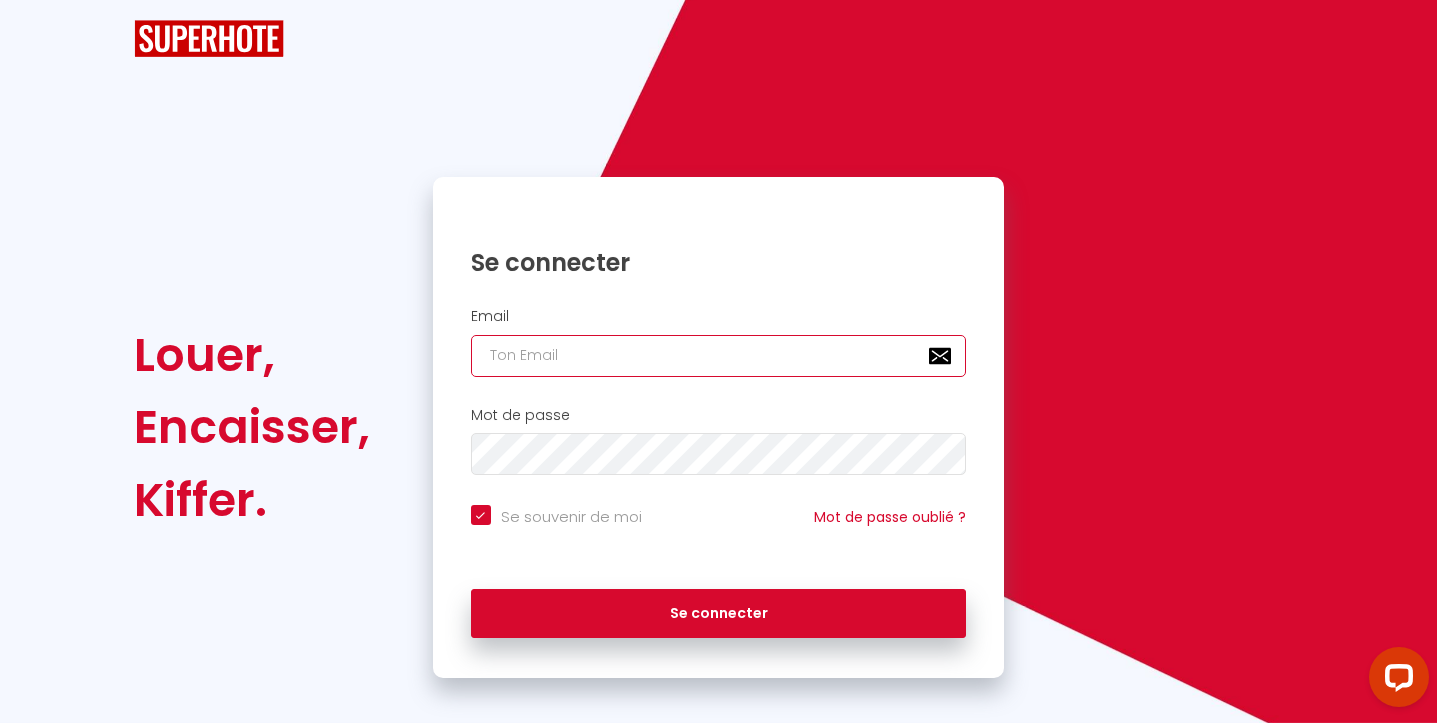click at bounding box center [719, 356] 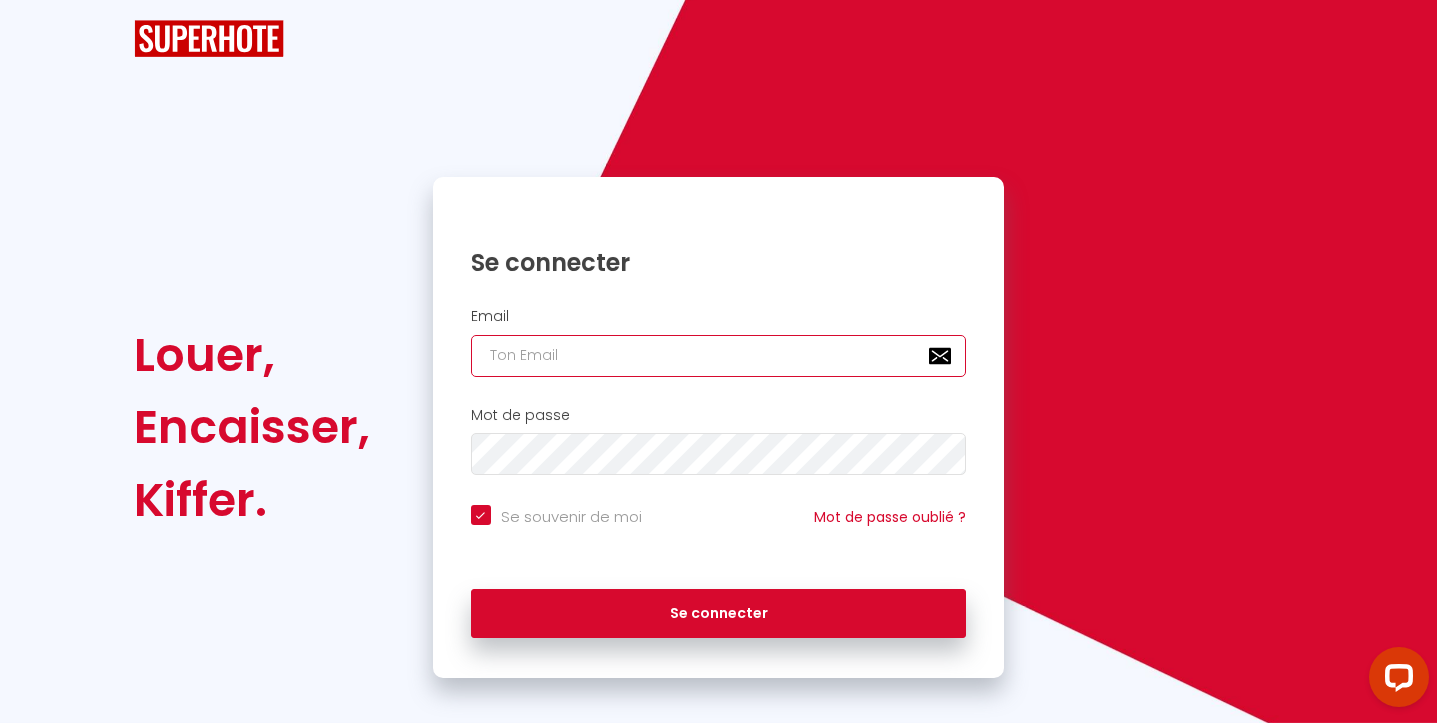 type on "[DOMAIN_NAME][PERSON_NAME][EMAIL_ADDRESS][DOMAIN_NAME]" 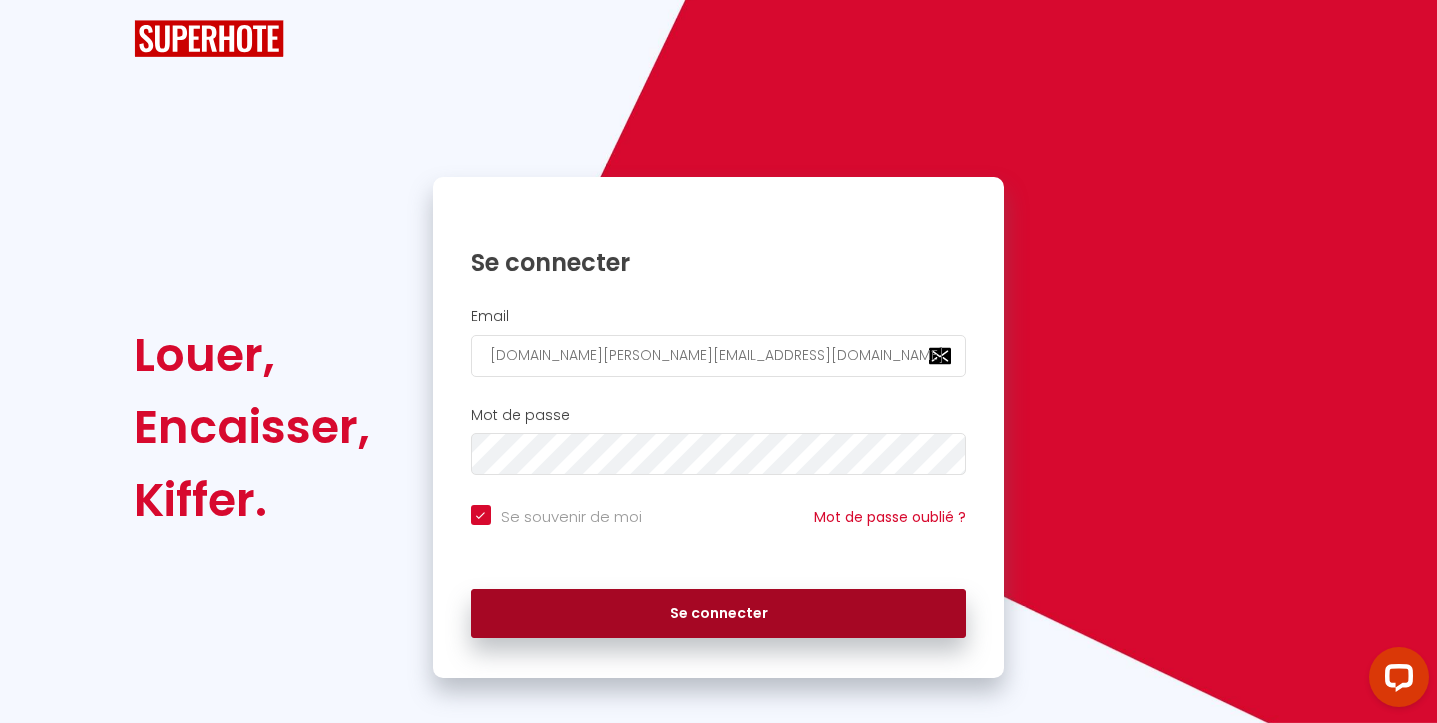 click on "Se connecter" at bounding box center (719, 614) 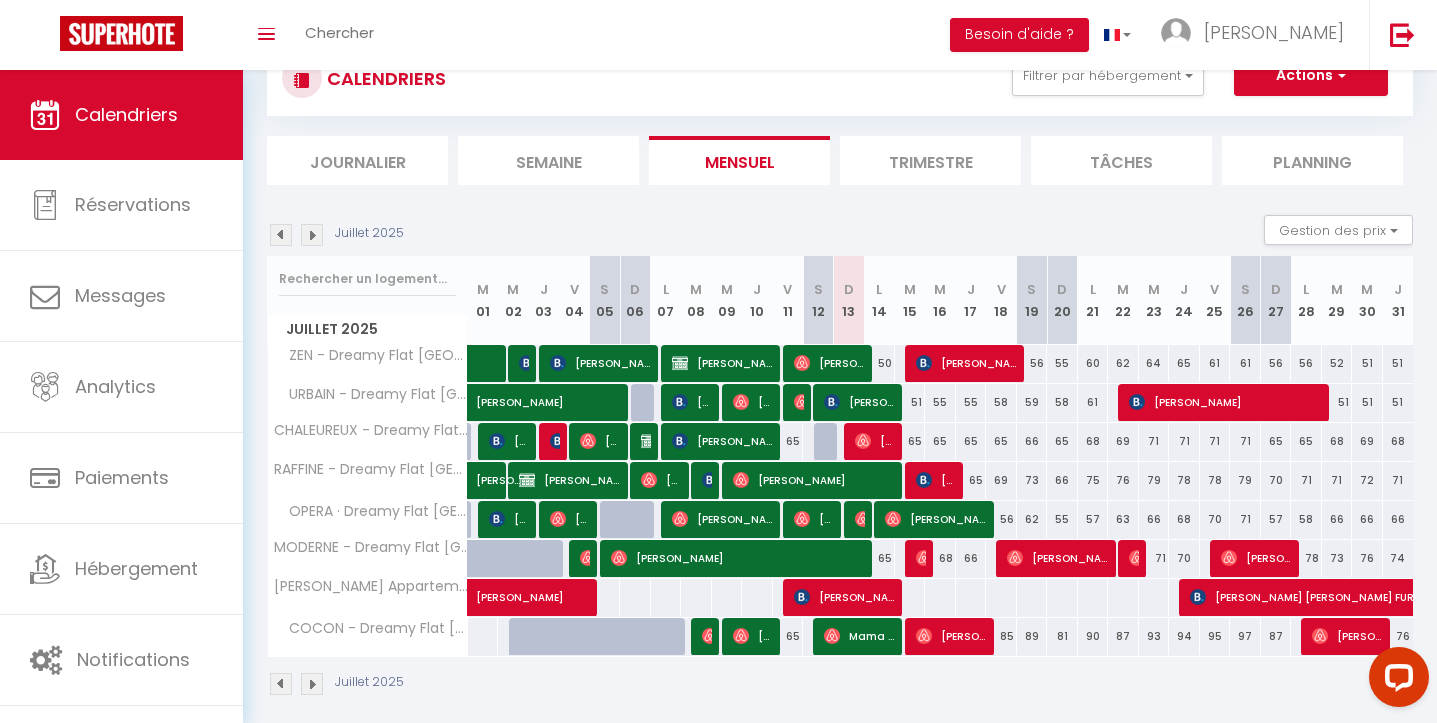 scroll, scrollTop: 88, scrollLeft: 0, axis: vertical 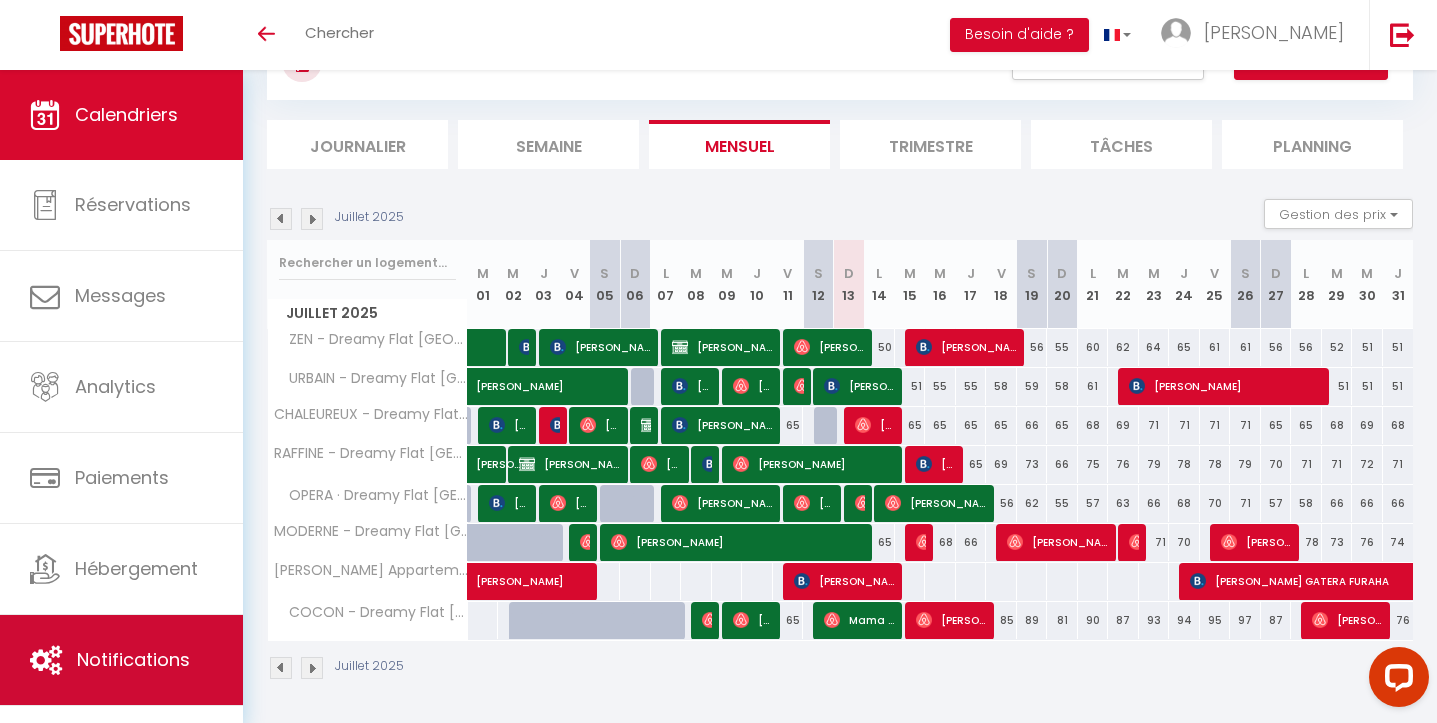 click on "Notifications" at bounding box center [133, 659] 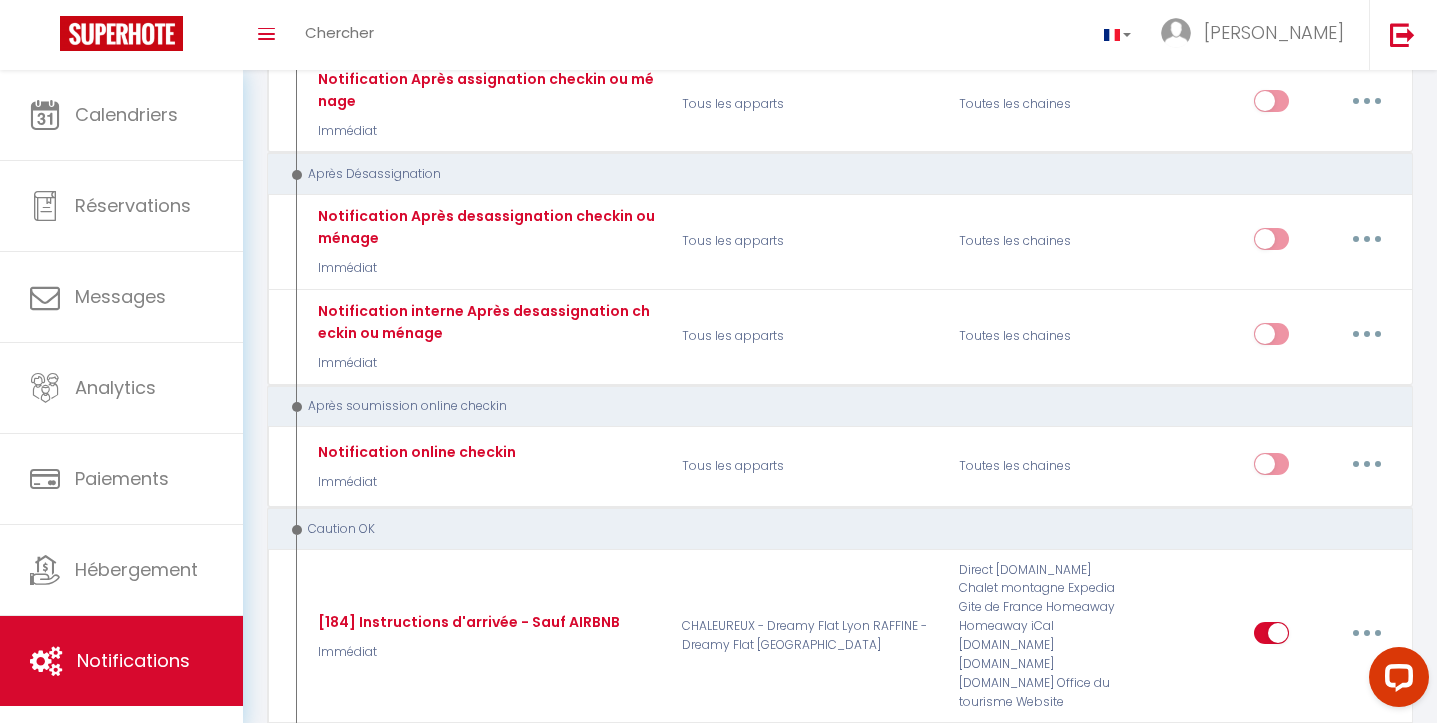scroll, scrollTop: 7039, scrollLeft: 0, axis: vertical 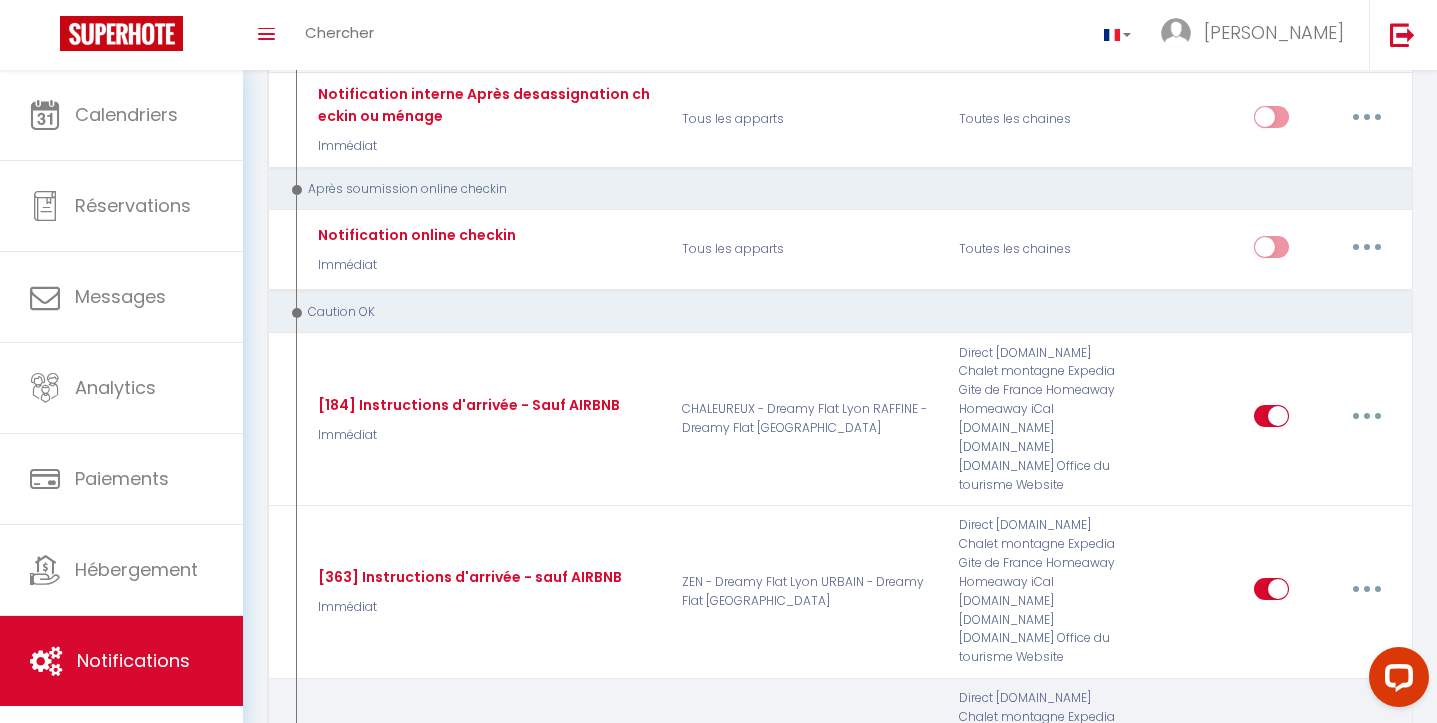 click at bounding box center (1367, 771) 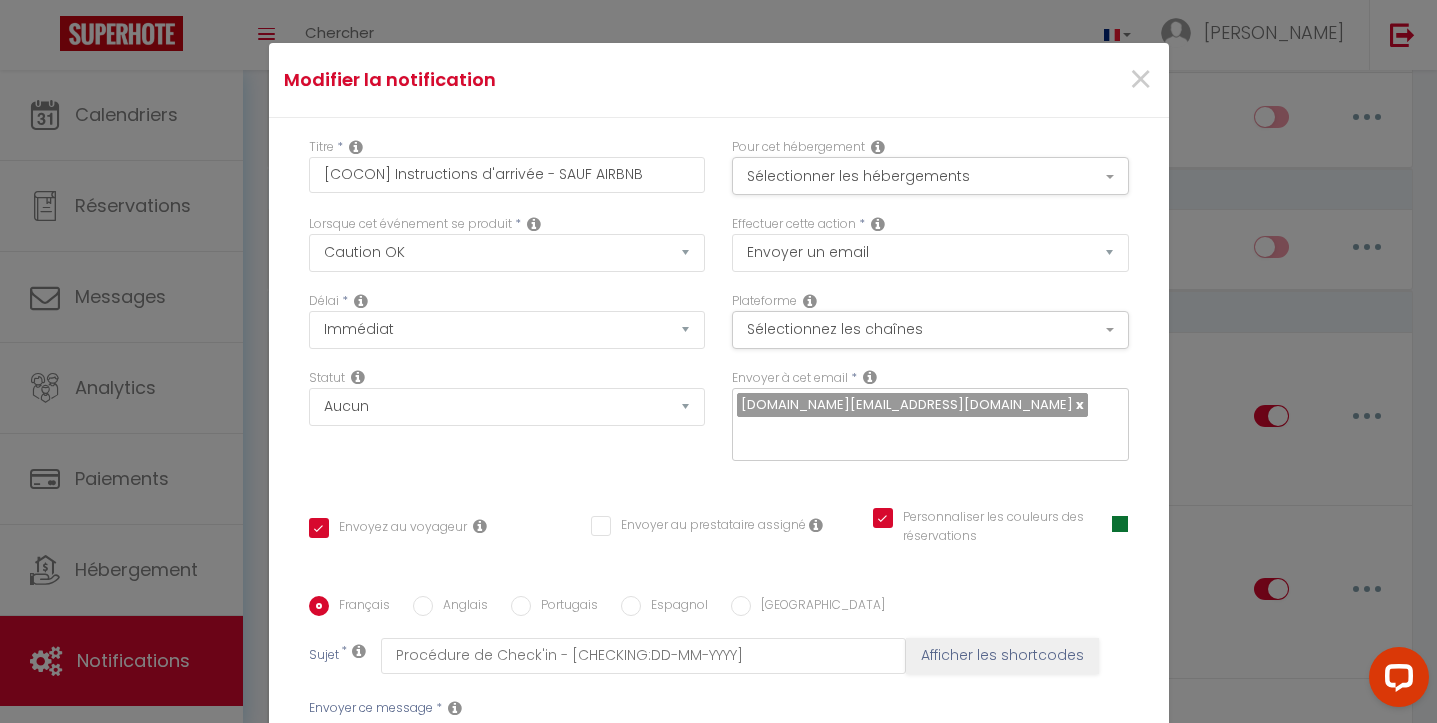 scroll, scrollTop: 342, scrollLeft: 0, axis: vertical 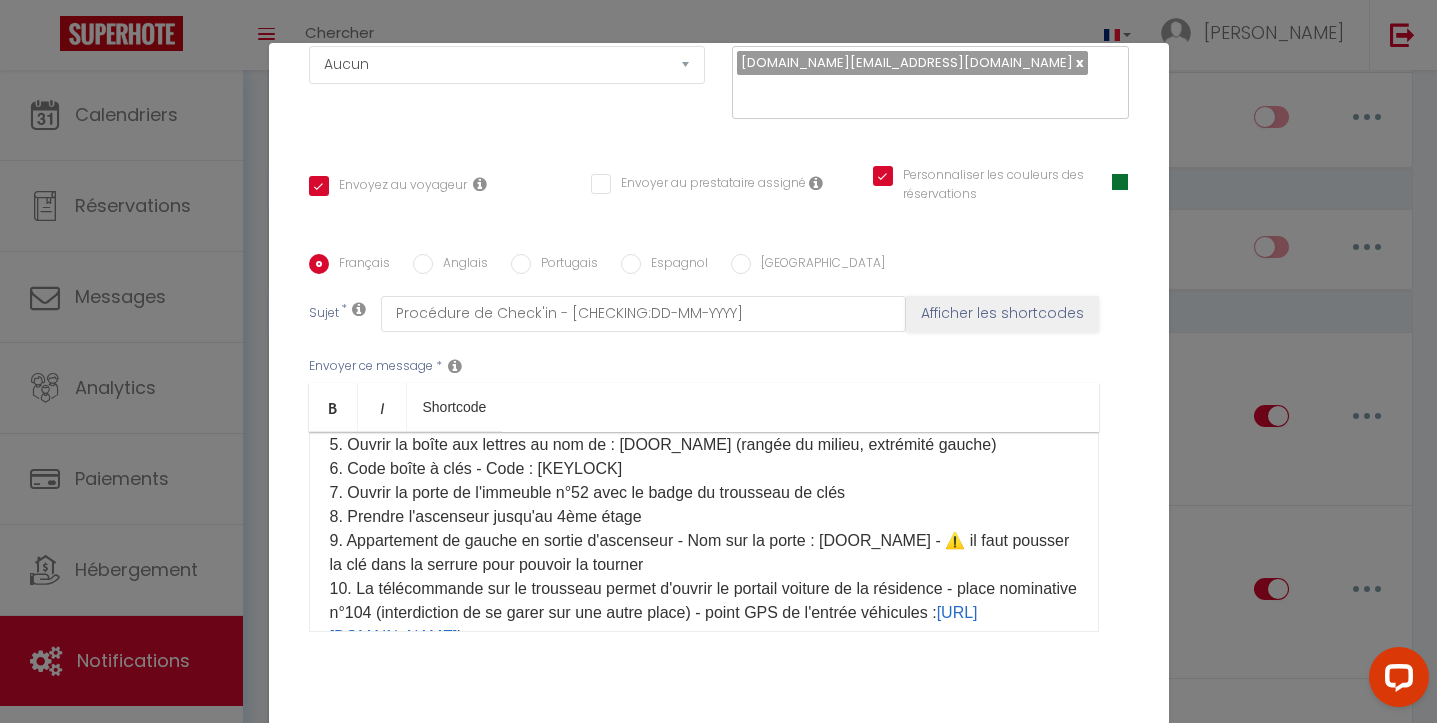 click on "6. Code boîte à clés - Code : [KEYLOCK]  7. Ouvrir la porte de l'immeuble n°52 avec le badge du trousseau de clés 8. Prendre l'ascenseur jusqu'au 4ème étage 9. Appartement de gauche en sortie d'ascenseur - Nom sur la porte : [DOOR_NAME] - ⚠️ il faut pousser la clé dans la serrure pour pouvoir la tourner 10. La télécommande sur le trousseau permet d'ouvrir le portail voiture de la résidence - place nominative n°104 (interdiction de se garer sur une autre place) - point GPS de l'entrée véhicules :  [URL][DOMAIN_NAME] )​​" at bounding box center [703, 552] 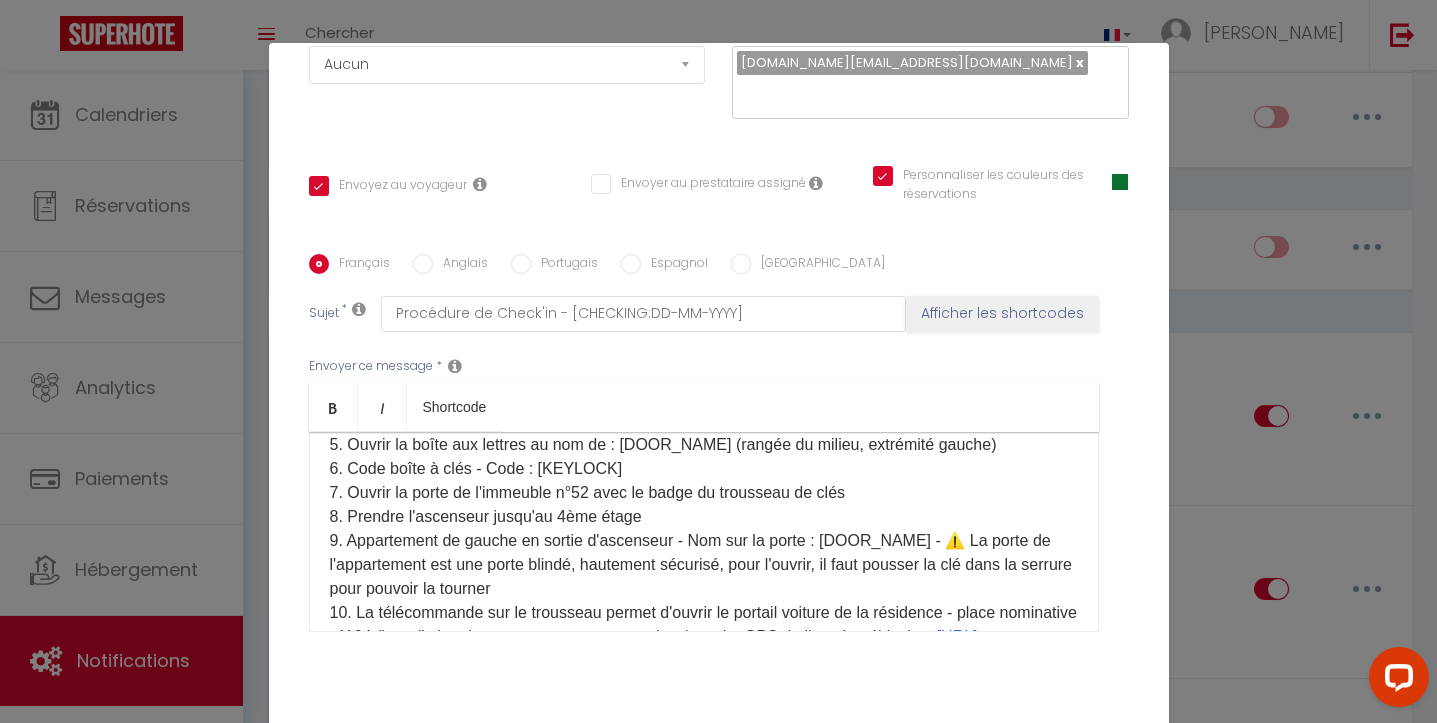 click on "6. Code boîte à clés - Code : [KEYLOCK]  7. Ouvrir la porte de l'immeuble n°52 avec le badge du trousseau de clés 8. Prendre l'ascenseur jusqu'au 4ème étage 9. Appartement de gauche en sortie d'ascenseur - Nom sur la porte : [DOOR_NAME] - ⚠️ La porte de l'appartement est une porte blindé, hautement sécurisé, pour l'ouvrir, il faut pousser la clé dans la serrure pour pouvoir la tourner 10. La télécommande sur le trousseau permet d'ouvrir le portail voiture de la résidence - place nominative n°104 (interdiction de se garer sur une autre place) - point GPS de l'entrée véhicules :  [URL][DOMAIN_NAME] )​​" at bounding box center (703, 564) 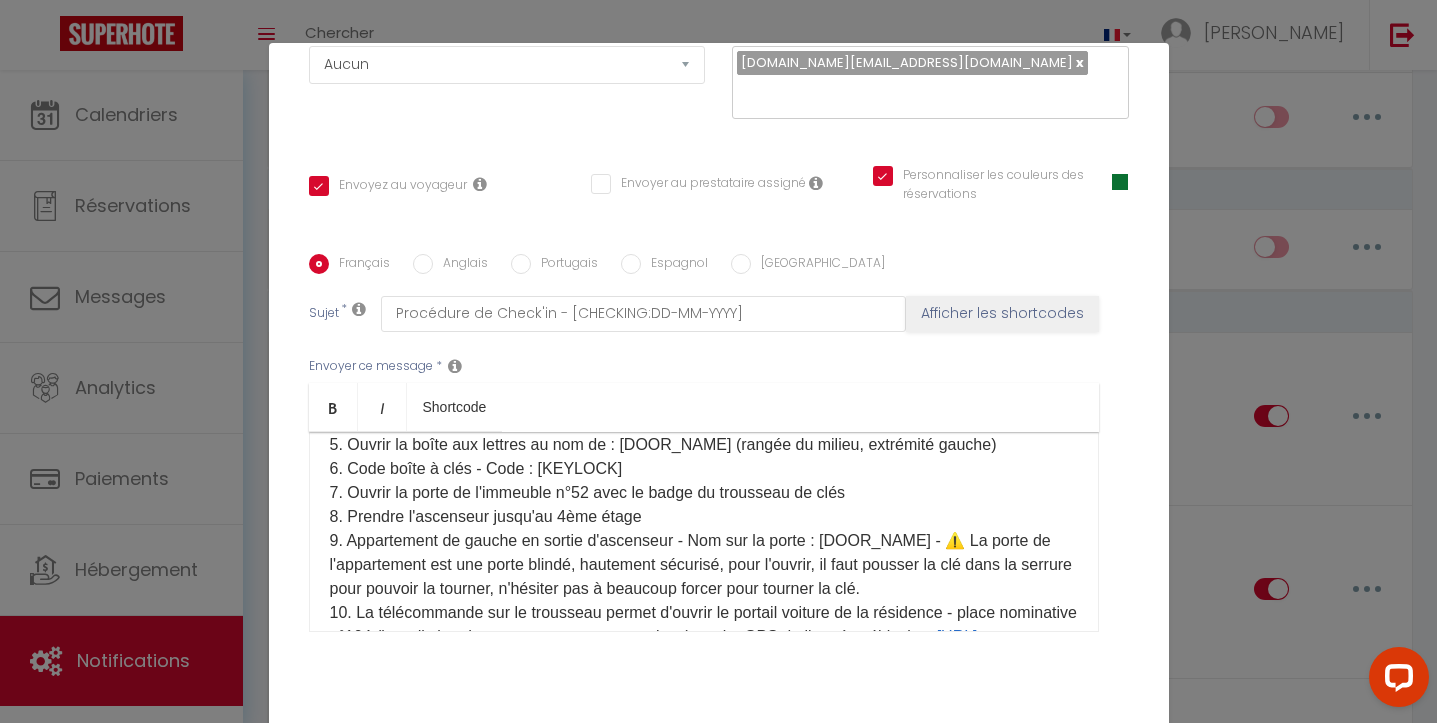 click on "6. Code boîte à clés - Code : [KEYLOCK]  7. Ouvrir la porte de l'immeuble n°52 avec le badge du trousseau de clés 8. Prendre l'ascenseur jusqu'au 4ème étage 9. Appartement de gauche en sortie d'ascenseur - Nom sur la porte : [DOOR_NAME] - ⚠️ La porte de l'appartement est une porte blindé, hautement sécurisé, pour l'ouvrir, il faut pousser la clé dans la serrure pour pouvoir la tourner, n'hésiter pas à beaucoup forcer pour tourner la clé. 10. La télécommande sur le trousseau permet d'ouvrir le portail voiture de la résidence - place nominative n°104 (interdiction de se garer sur une autre place) - point GPS de l'entrée véhicules :  [URL][DOMAIN_NAME] )​​" at bounding box center (703, 564) 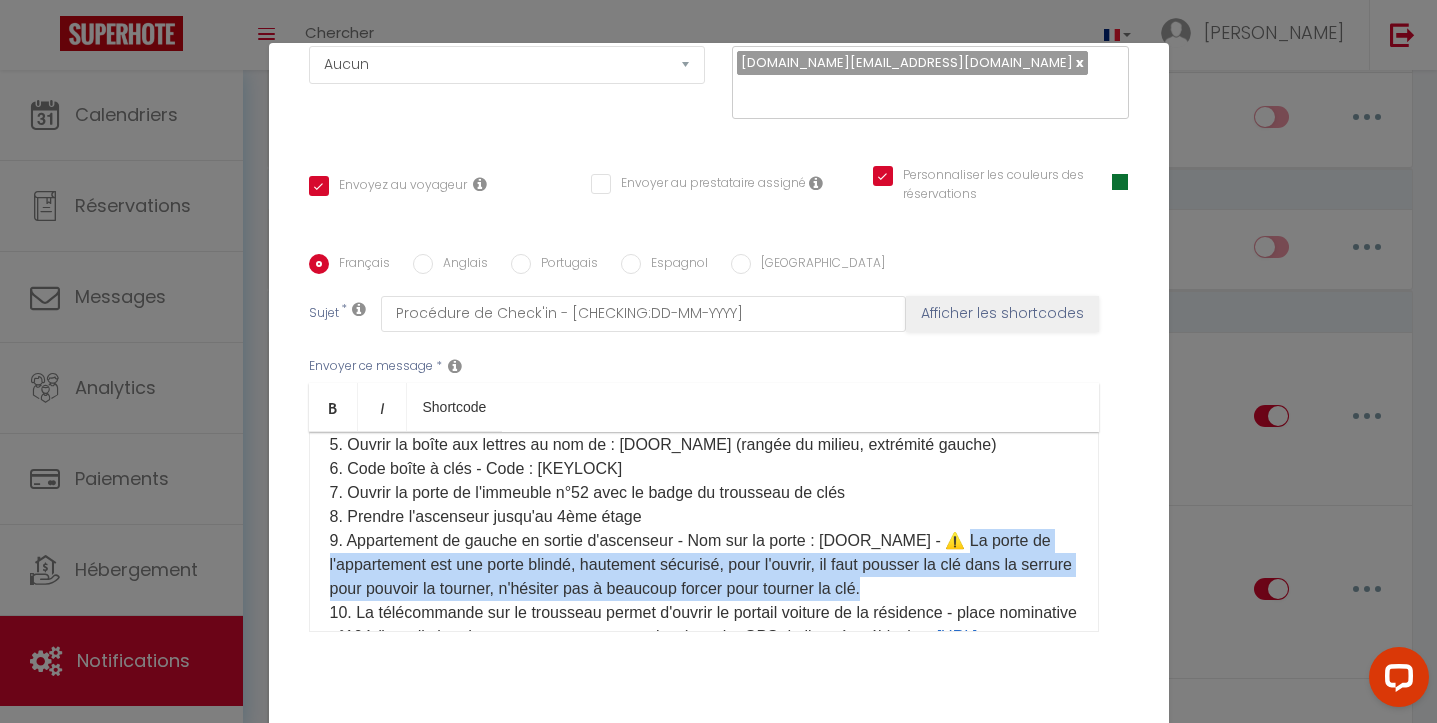 drag, startPoint x: 962, startPoint y: 514, endPoint x: 960, endPoint y: 565, distance: 51.0392 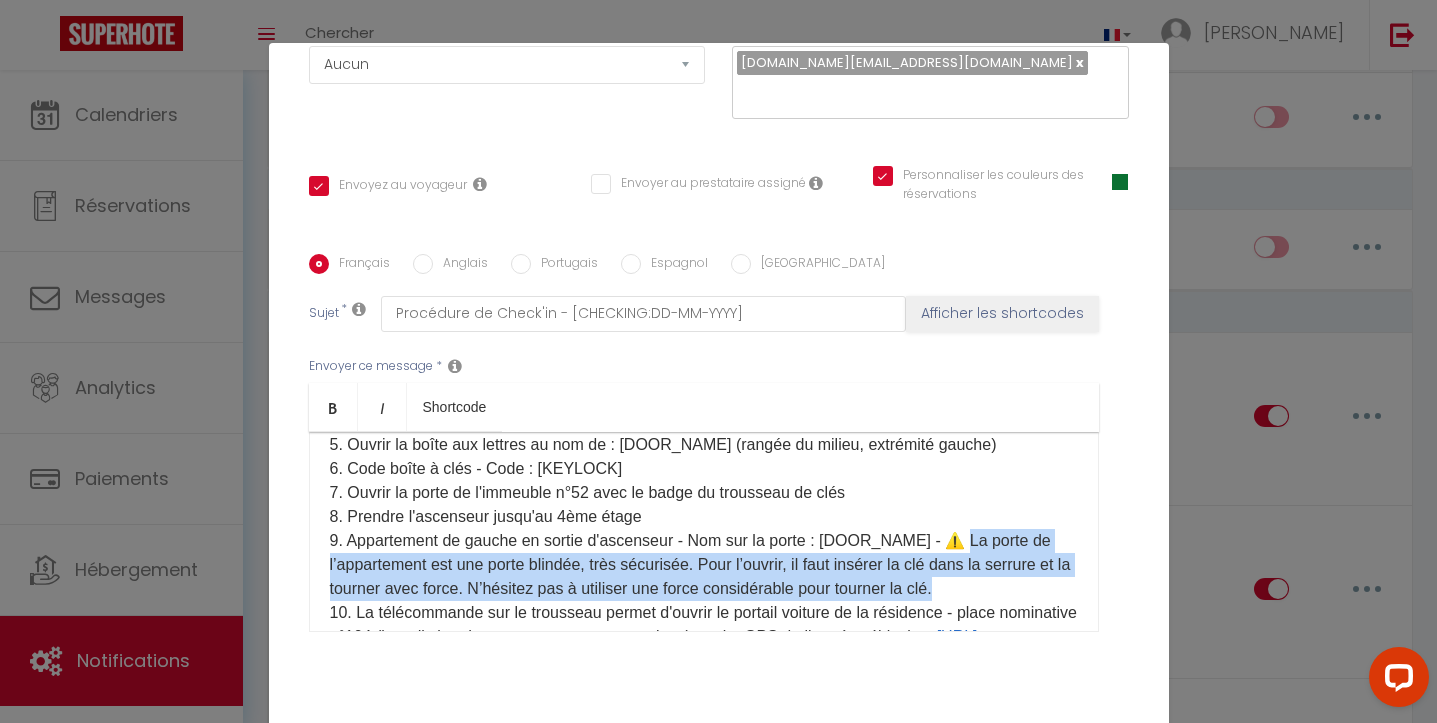 click on "6. Code boîte à clés - Code : [KEYLOCK]  7. Ouvrir la porte de l'immeuble n°52 avec le badge du trousseau de clés 8. Prendre l'ascenseur jusqu'au 4ème étage 9. Appartement de gauche en sortie d'ascenseur - Nom sur la porte : [DOOR_NAME] - ⚠️ La porte de l’appartement est une porte blindée, très sécurisée. Pour l’ouvrir, il faut insérer la clé dans la serrure et la tourner avec force. N’hésitez pas à utiliser une force considérable pour tourner la clé. 10. La télécommande sur le trousseau permet d'ouvrir le portail voiture de la résidence - place nominative n°104 (interdiction de se garer sur une autre place) - point GPS de l'entrée véhicules :  [URL][DOMAIN_NAME] )​​" at bounding box center (703, 564) 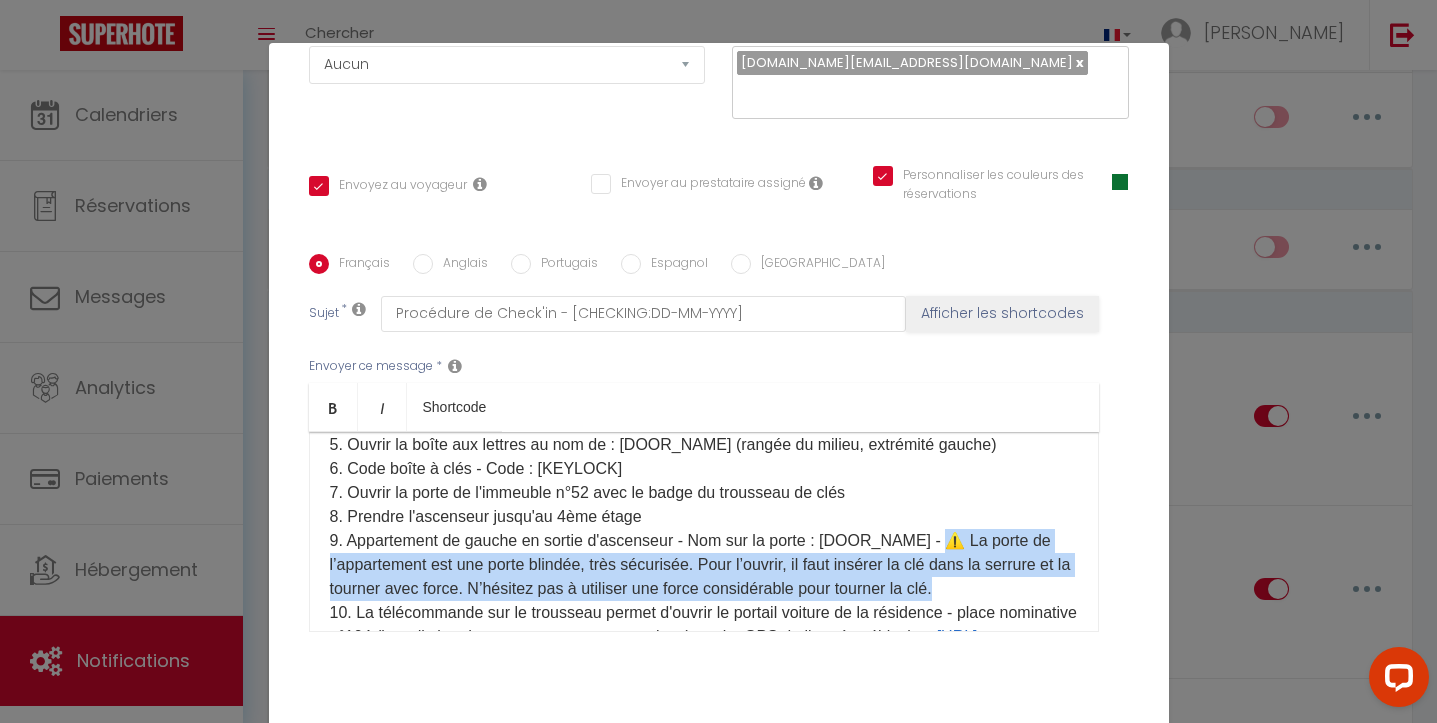 drag, startPoint x: 1007, startPoint y: 562, endPoint x: 941, endPoint y: 512, distance: 82.800964 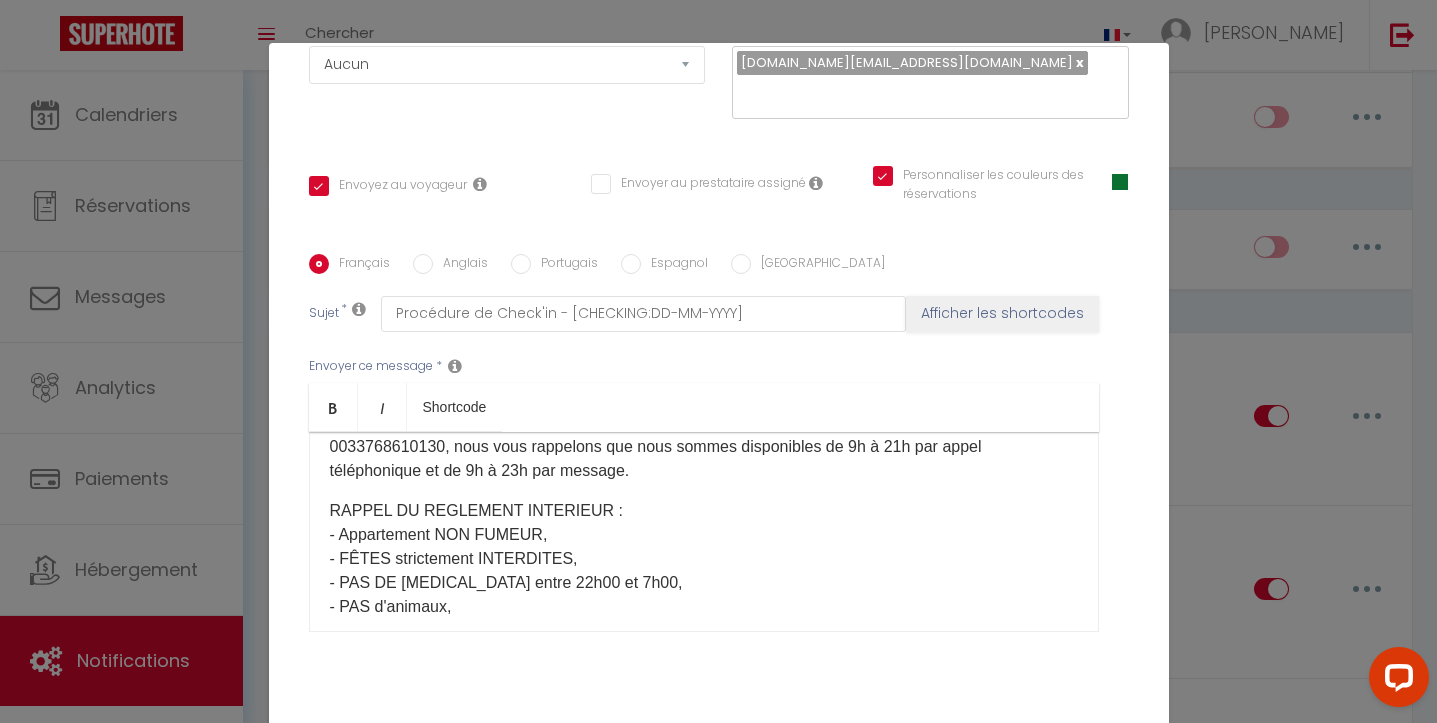 scroll, scrollTop: 785, scrollLeft: 0, axis: vertical 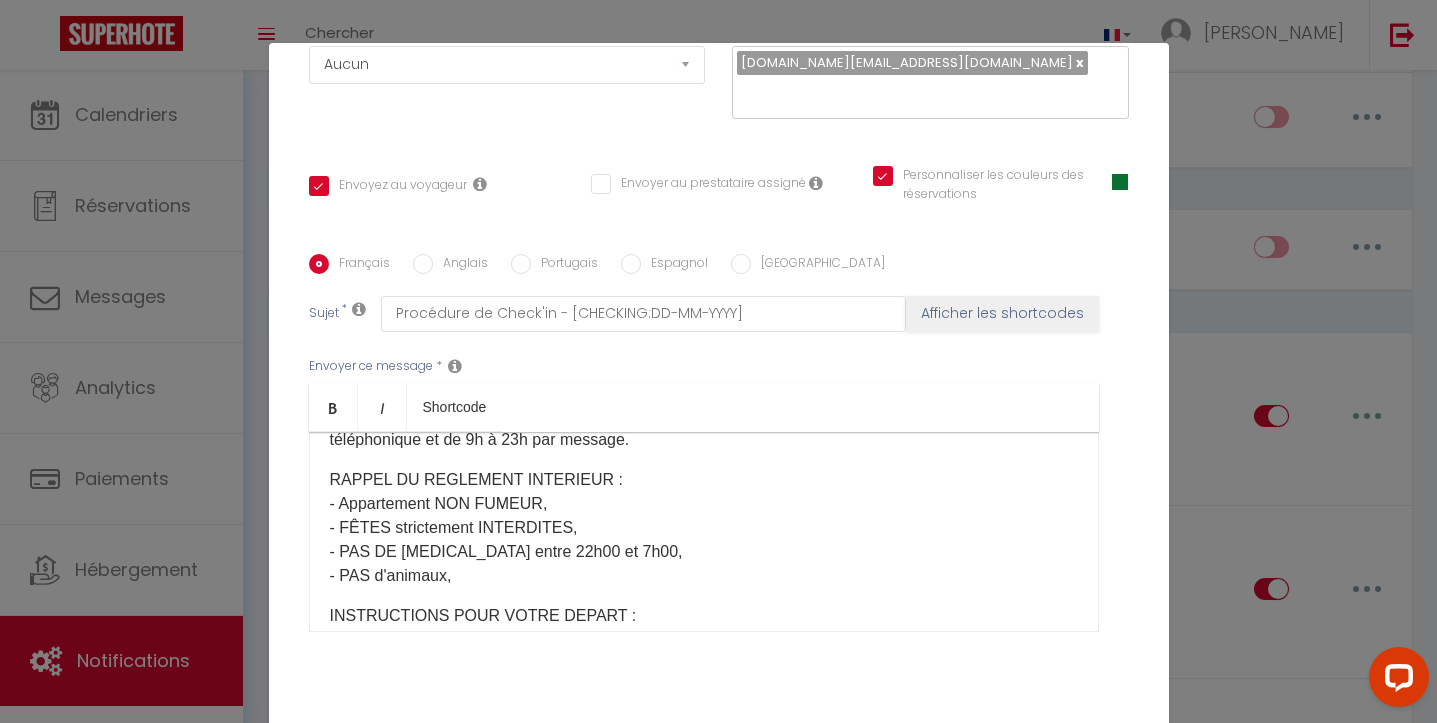 click at bounding box center (0, 1361) 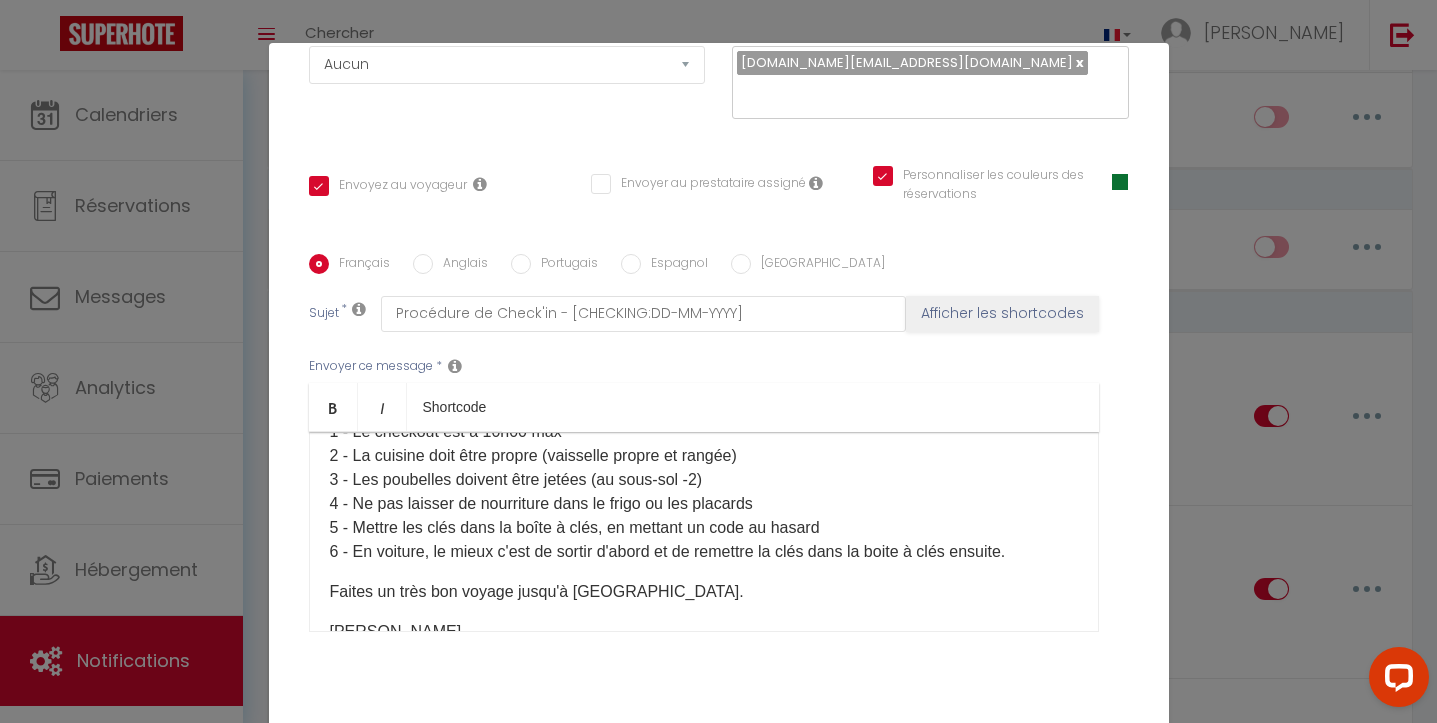 scroll, scrollTop: 1046, scrollLeft: 0, axis: vertical 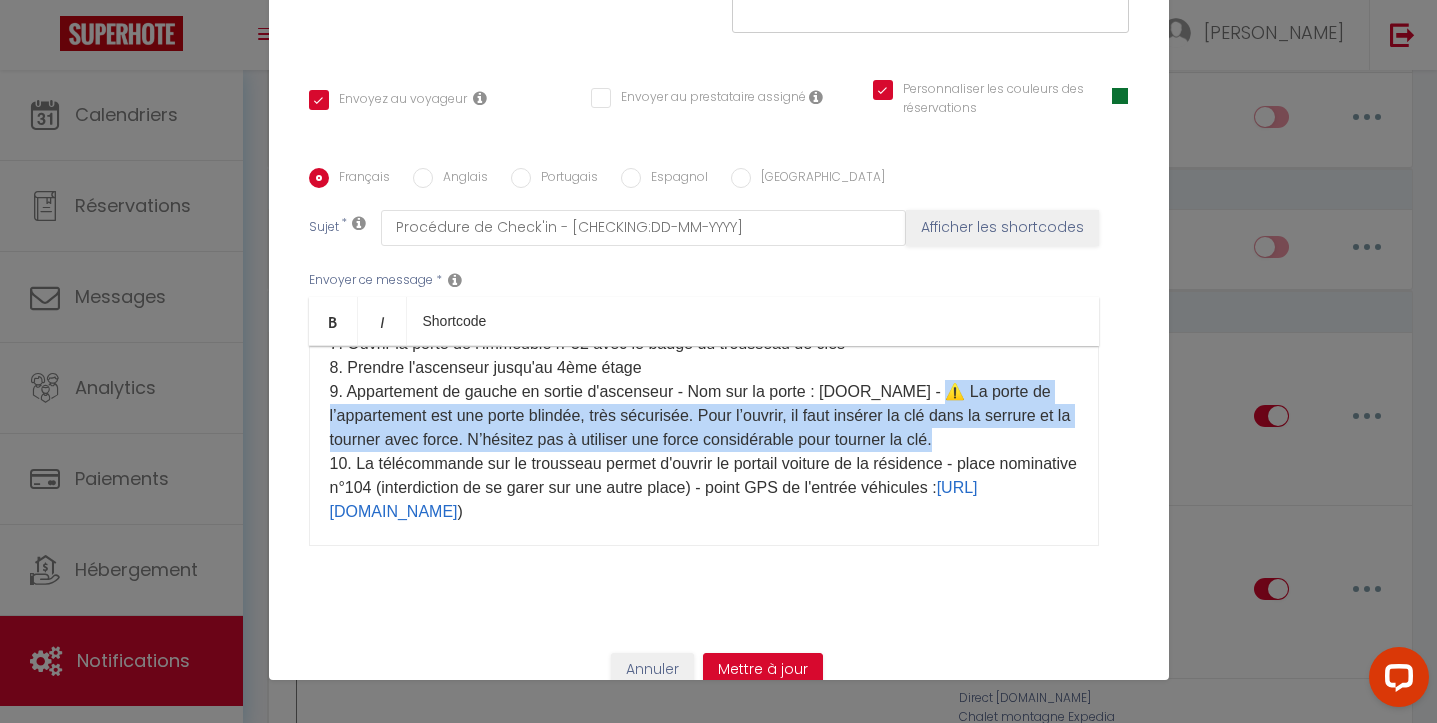 drag, startPoint x: 941, startPoint y: 361, endPoint x: 998, endPoint y: 414, distance: 77.83315 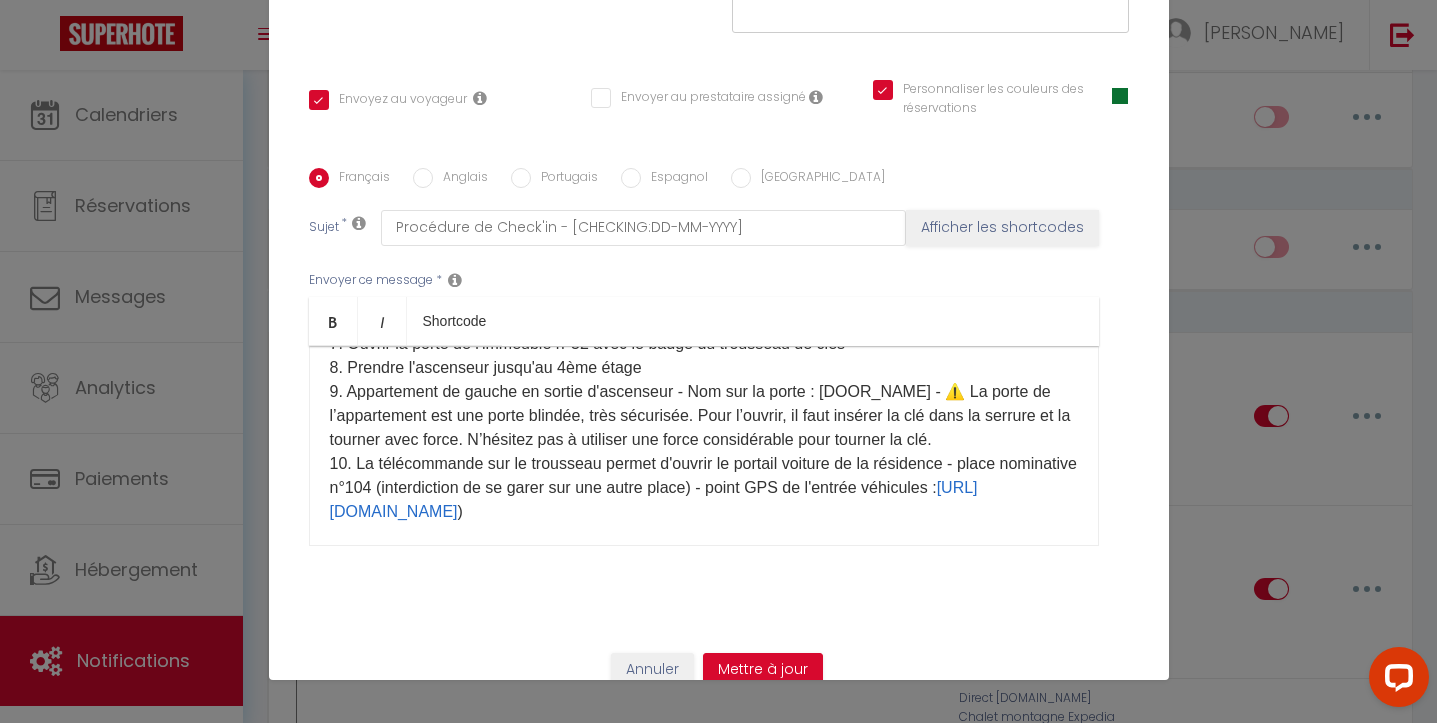 drag, startPoint x: 775, startPoint y: 586, endPoint x: 333, endPoint y: 552, distance: 443.30576 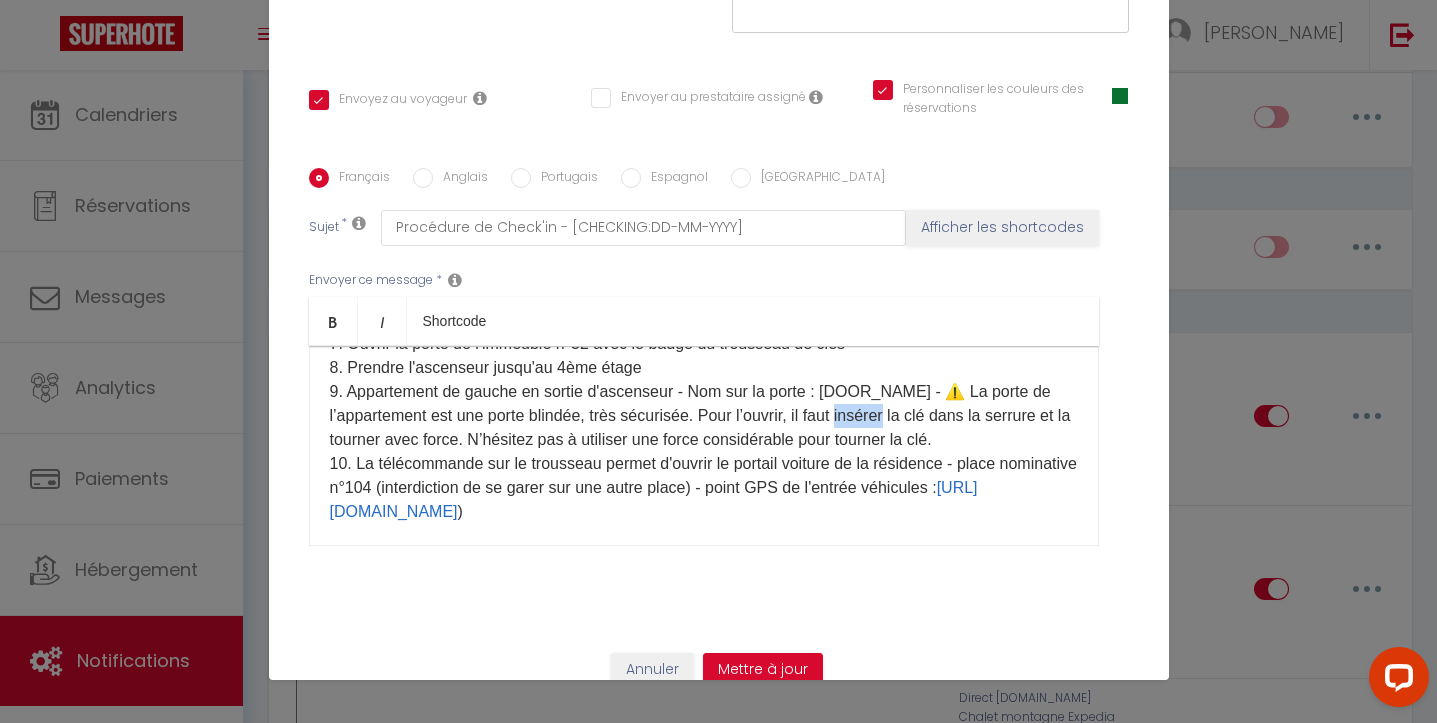 click on "6. Code boîte à clés - Code : [KEYLOCK]  7. Ouvrir la porte de l'immeuble n°52 avec le badge du trousseau de clés 8. Prendre l'ascenseur jusqu'au 4ème étage 9. Appartement de gauche en sortie d'ascenseur - Nom sur la porte : [DOOR_NAME] - ⚠️ La porte de l’appartement est une porte blindée, très sécurisée. Pour l’ouvrir, il faut insérer la clé dans la serrure et la tourner avec force. N’hésitez pas à utiliser une force considérable pour tourner la clé. 10. La télécommande sur le trousseau permet d'ouvrir le portail voiture de la résidence - place nominative n°104 (interdiction de se garer sur une autre place) - point GPS de l'entrée véhicules :  [URL][DOMAIN_NAME] )​​" at bounding box center [703, 415] 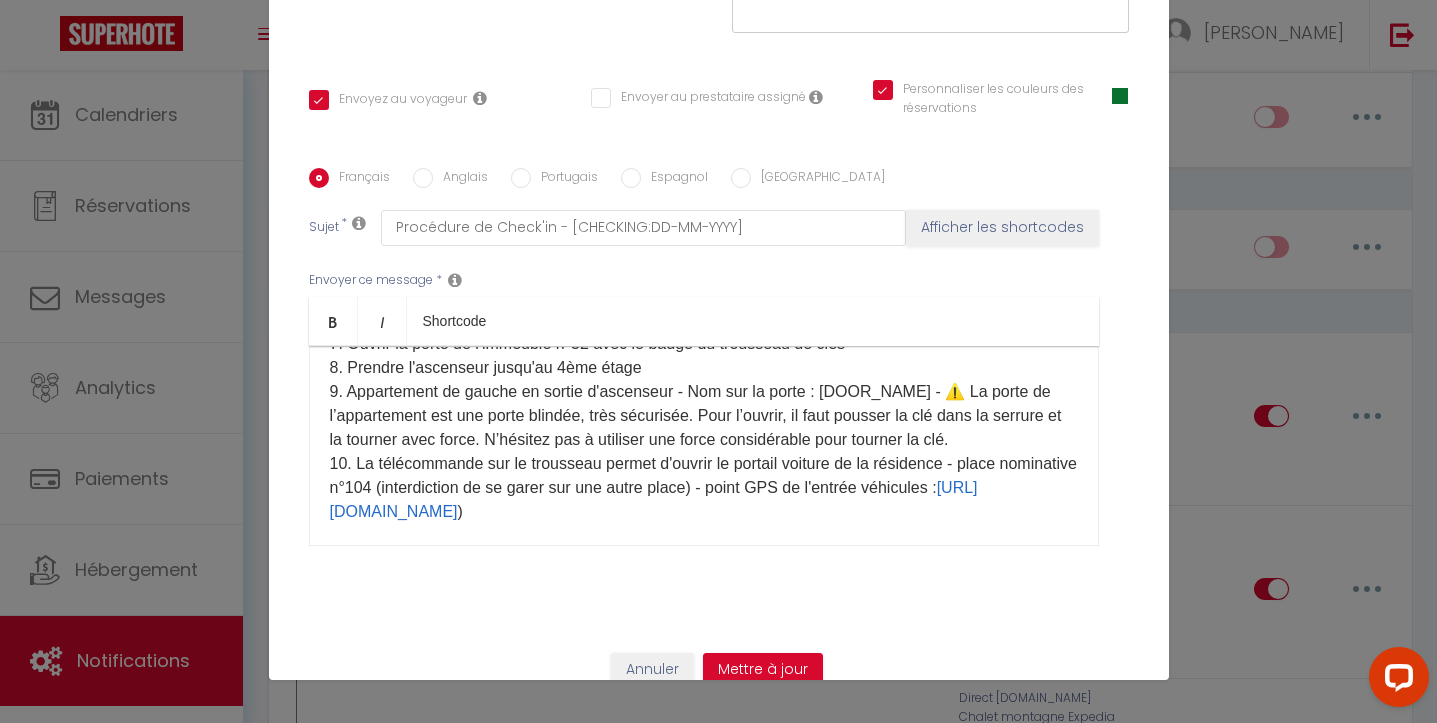 click on "6. Code boîte à clés - Code : [KEYLOCK]  7. Ouvrir la porte de l'immeuble n°52 avec le badge du trousseau de clés 8. Prendre l'ascenseur jusqu'au 4ème étage 9. Appartement de gauche en sortie d'ascenseur - Nom sur la porte : [DOOR_NAME] - ⚠️ La porte de l’appartement est une porte blindée, très sécurisée. Pour l’ouvrir, il faut pousser la clé dans la serrure et la tourner avec force. N’hésitez pas à utiliser une force considérable pour tourner la clé. 10. La télécommande sur le trousseau permet d'ouvrir le portail voiture de la résidence - place nominative n°104 (interdiction de se garer sur une autre place) - point GPS de l'entrée véhicules :  [URL][DOMAIN_NAME] )​​" at bounding box center [703, 415] 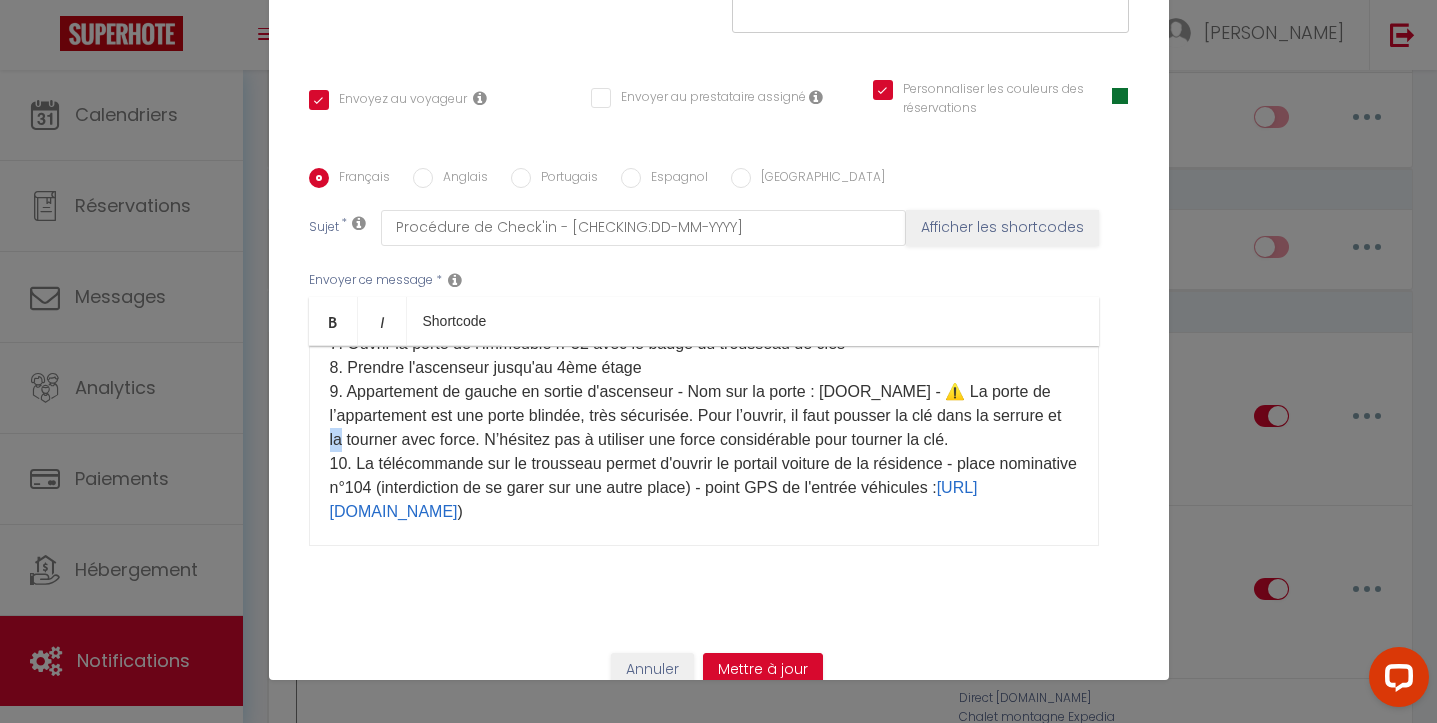 click on "6. Code boîte à clés - Code : [KEYLOCK]  7. Ouvrir la porte de l'immeuble n°52 avec le badge du trousseau de clés 8. Prendre l'ascenseur jusqu'au 4ème étage 9. Appartement de gauche en sortie d'ascenseur - Nom sur la porte : [DOOR_NAME] - ⚠️ La porte de l’appartement est une porte blindée, très sécurisée. Pour l’ouvrir, il faut pousser la clé dans la serrure et la tourner avec force. N’hésitez pas à utiliser une force considérable pour tourner la clé. 10. La télécommande sur le trousseau permet d'ouvrir le portail voiture de la résidence - place nominative n°104 (interdiction de se garer sur une autre place) - point GPS de l'entrée véhicules :  [URL][DOMAIN_NAME] )​​" at bounding box center (703, 415) 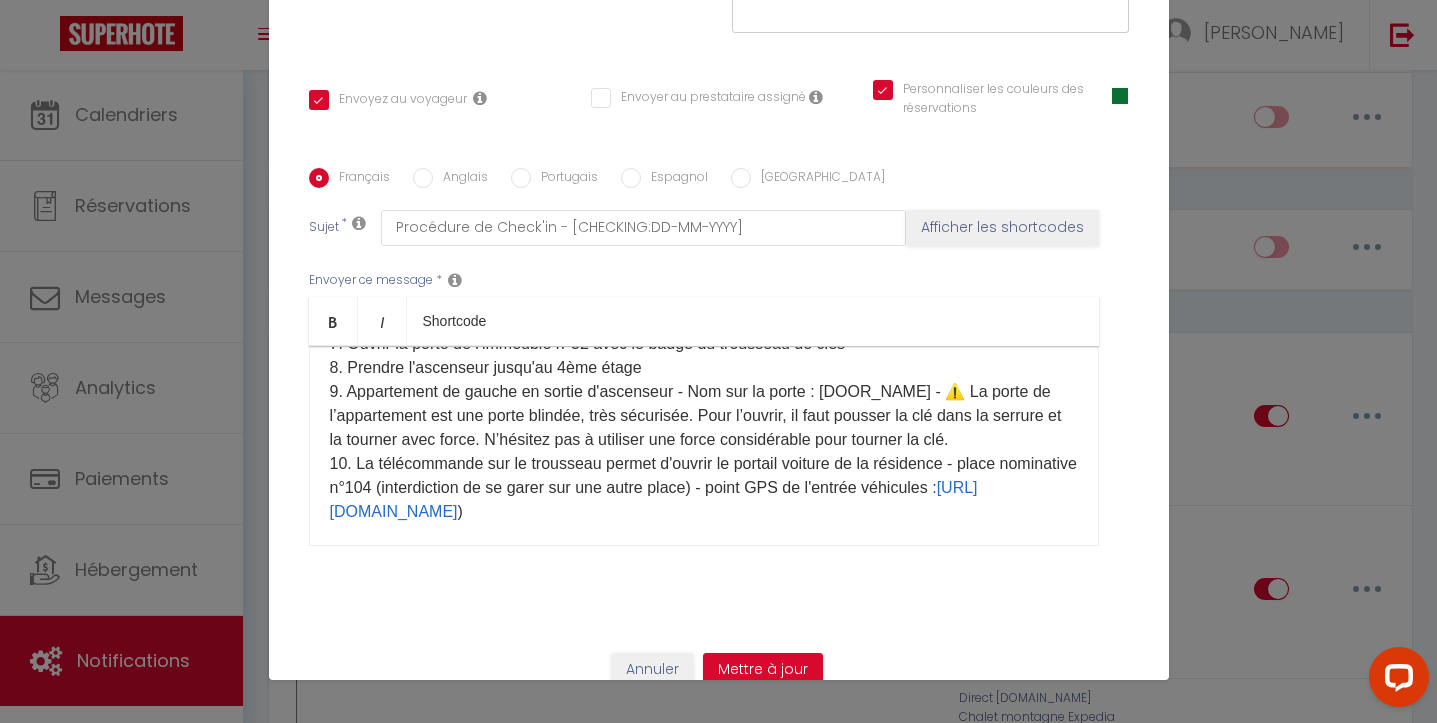 click on "6. Code boîte à clés - Code : [KEYLOCK]  7. Ouvrir la porte de l'immeuble n°52 avec le badge du trousseau de clés 8. Prendre l'ascenseur jusqu'au 4ème étage 9. Appartement de gauche en sortie d'ascenseur - Nom sur la porte : [DOOR_NAME] - ⚠️ La porte de l’appartement est une porte blindée, très sécurisée. Pour l’ouvrir, il faut pousser la clé dans la serrure et la tourner avec force. N’hésitez pas à utiliser une force considérable pour tourner la clé. 10. La télécommande sur le trousseau permet d'ouvrir le portail voiture de la résidence - place nominative n°104 (interdiction de se garer sur une autre place) - point GPS de l'entrée véhicules :  [URL][DOMAIN_NAME] )​​" at bounding box center [703, 415] 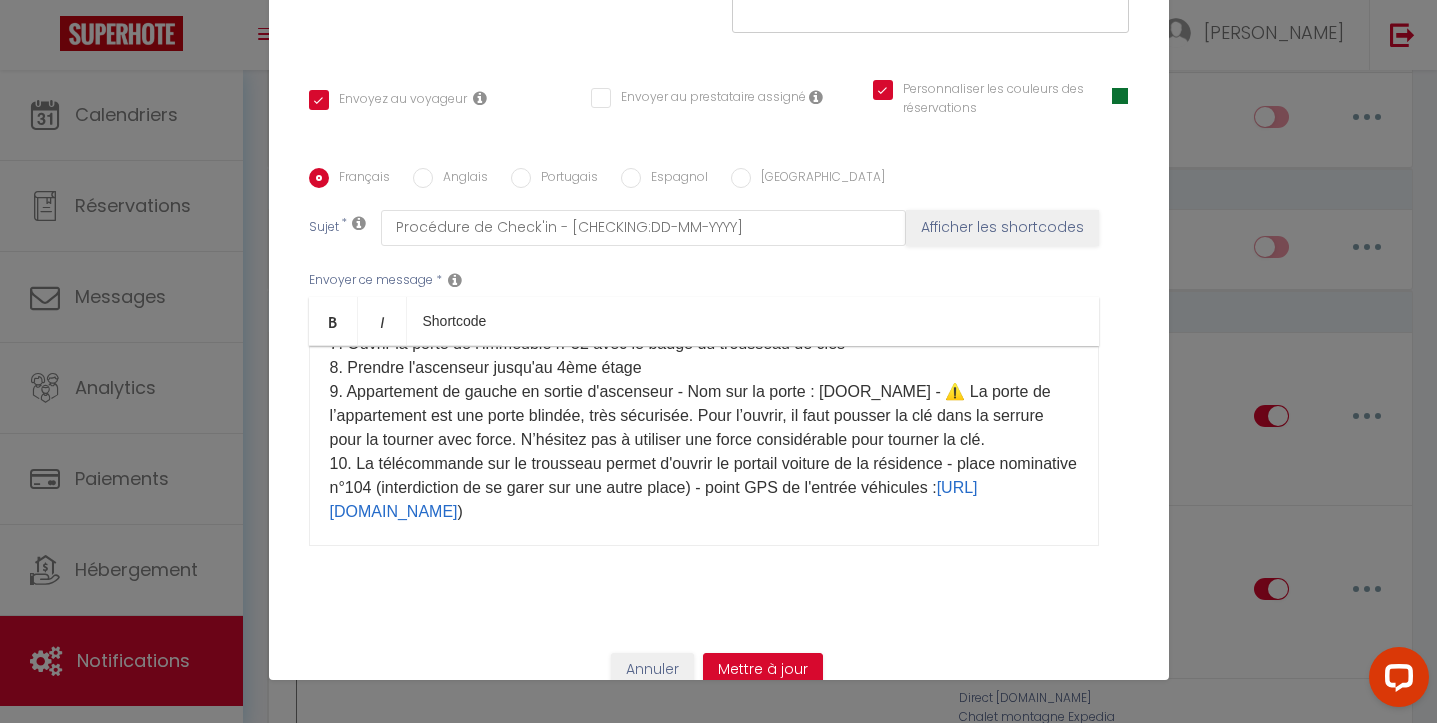 click on "6. Code boîte à clés - Code : [KEYLOCK]  7. Ouvrir la porte de l'immeuble n°52 avec le badge du trousseau de clés 8. Prendre l'ascenseur jusqu'au 4ème étage 9. Appartement de gauche en sortie d'ascenseur - Nom sur la porte : [DOOR_NAME] - ⚠️ La porte de l’appartement est une porte blindée, très sécurisée. Pour l’ouvrir, il faut pousser la clé dans la serrure pour la tourner avec force. N’hésitez pas à utiliser une force considérable pour tourner la clé. 10. La télécommande sur le trousseau permet d'ouvrir le portail voiture de la résidence - place nominative n°104 (interdiction de se garer sur une autre place) - point GPS de l'entrée véhicules :  [URL][DOMAIN_NAME] )​​" at bounding box center (703, 415) 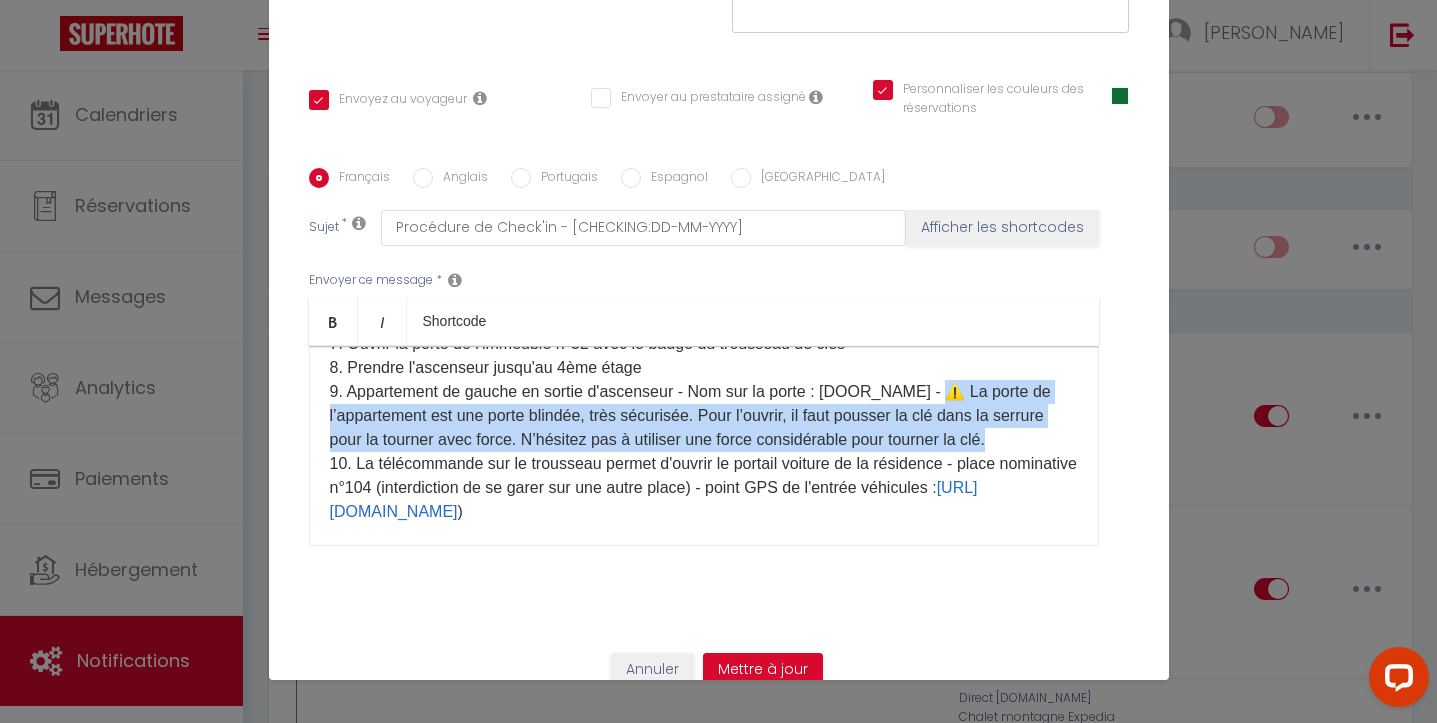 drag, startPoint x: 941, startPoint y: 365, endPoint x: 1014, endPoint y: 418, distance: 90.21086 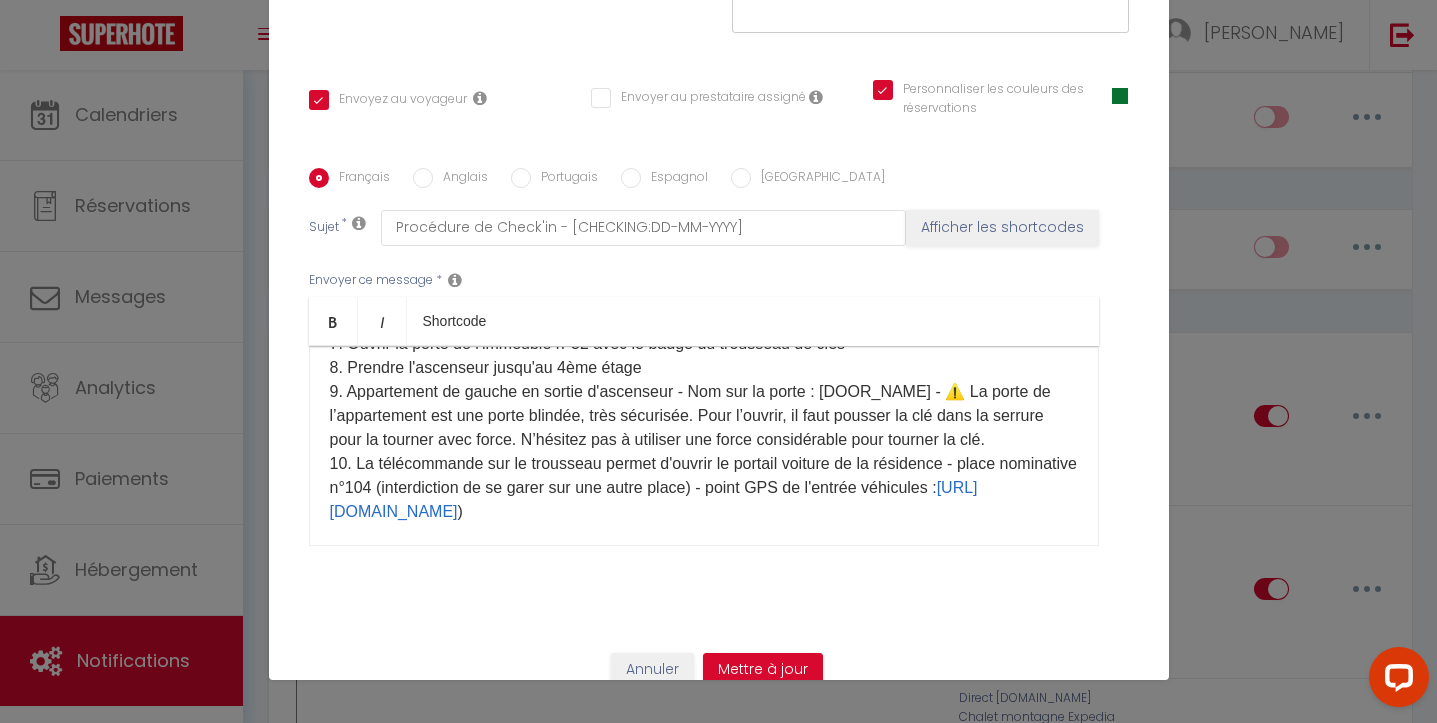 drag, startPoint x: 779, startPoint y: 592, endPoint x: 330, endPoint y: 571, distance: 449.4908 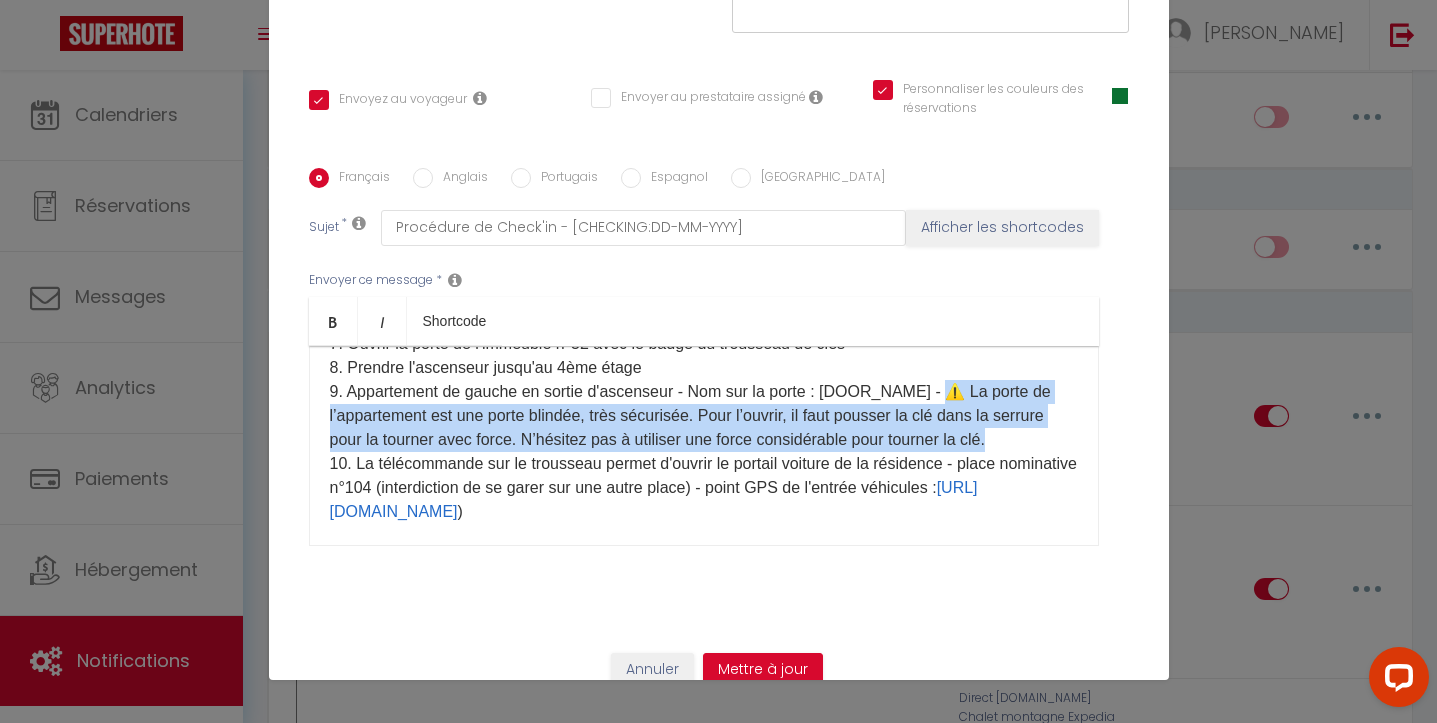 drag, startPoint x: 944, startPoint y: 365, endPoint x: 1006, endPoint y: 409, distance: 76.02631 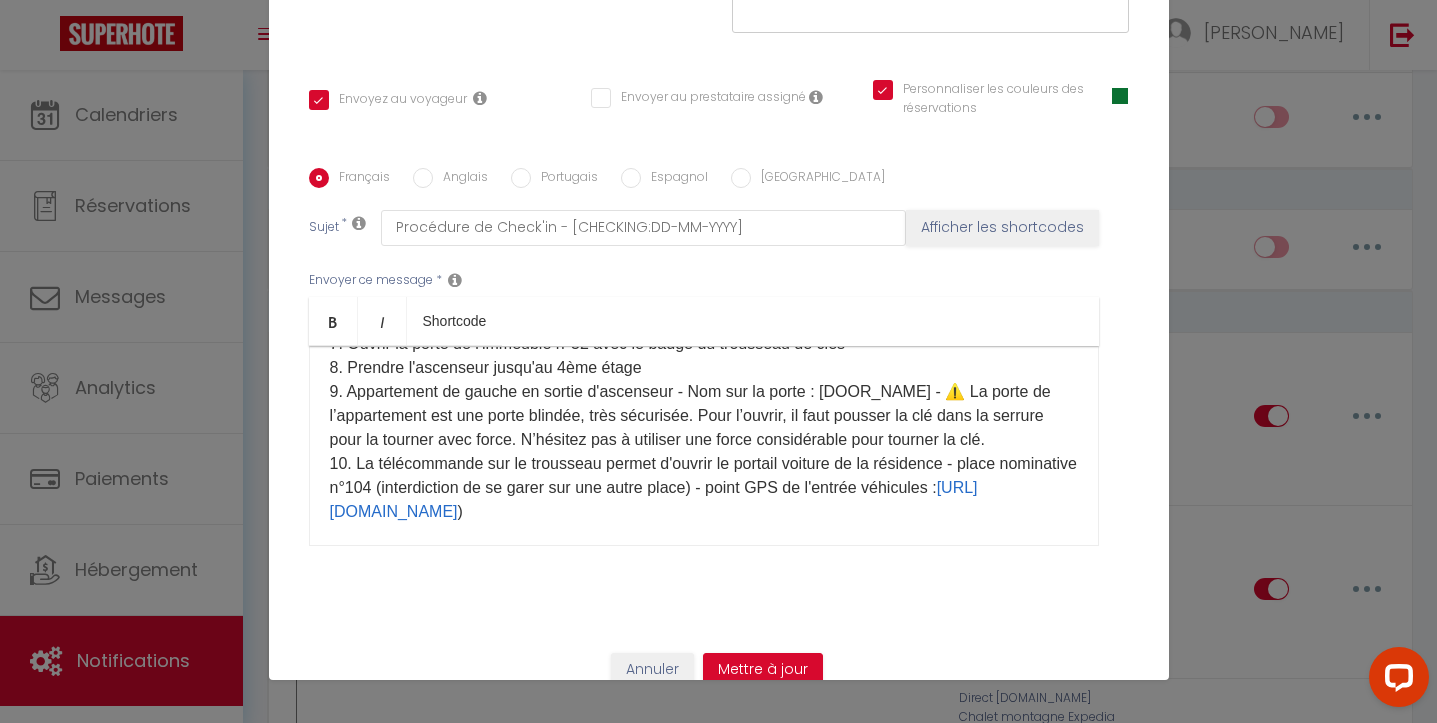 click on "Anglais" at bounding box center [460, 179] 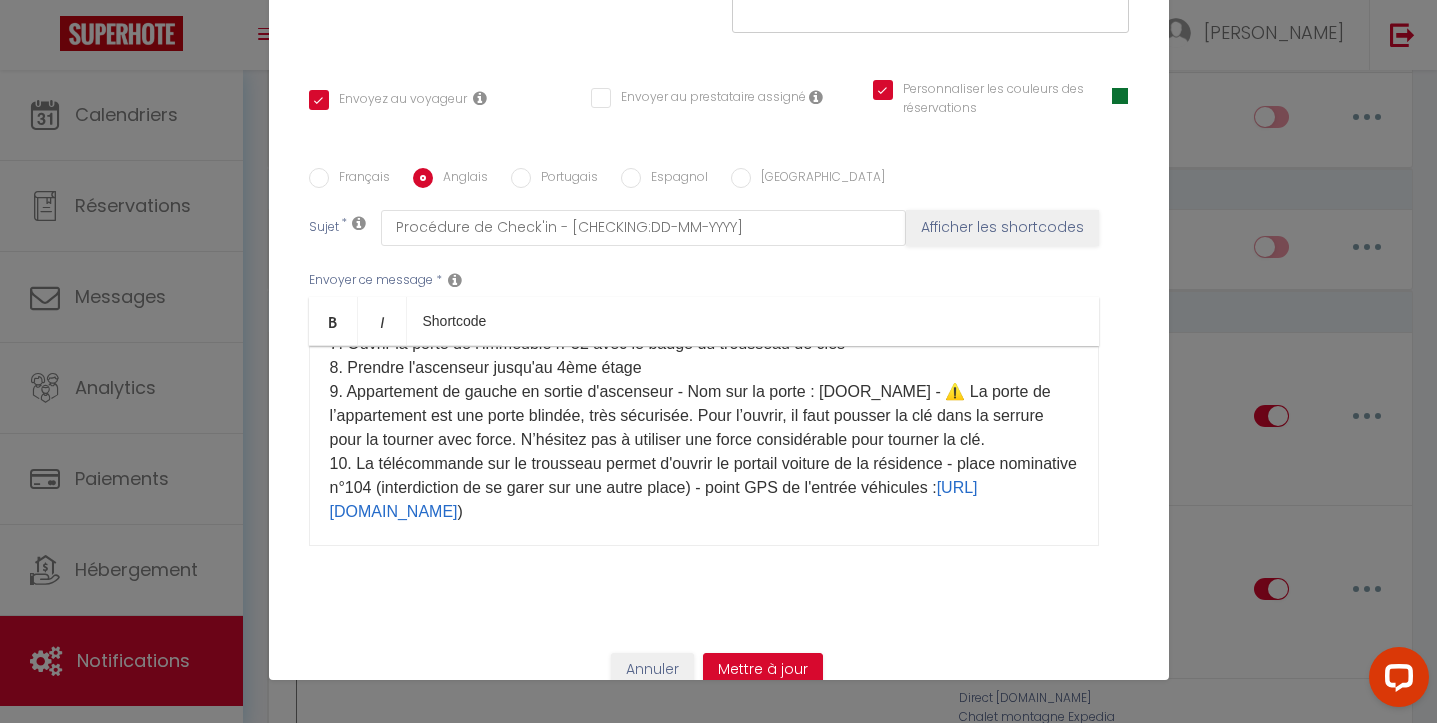 checkbox on "true" 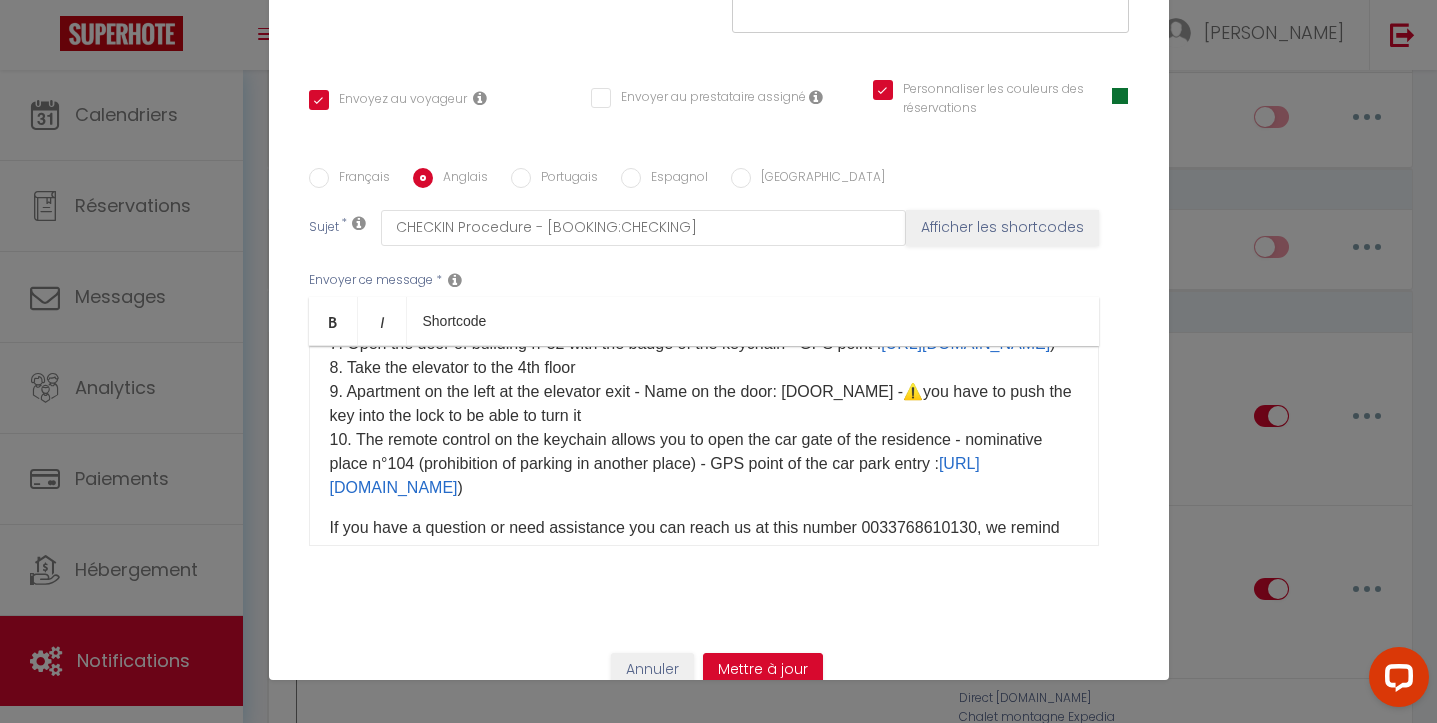 click on "1. CHECK-IN from 4:00 pm 2​. Go to the pedestrian entrance gate, with the large "Residence Florentine" sign (GPS point :  [URL][DOMAIN_NAME] )​​ ​3. Residence intercom, select [DOOR_NAME] +  ✅  Appel ​4. Cross the courtyard of the residence to building n°52 ( straight ahead, after the fountain, building on the left) ​5. Open the mailbox in the name of: [DOOR_NAME] (middle row, left end) ​6. Key box code - Code: [KEYLOCK] ​7. Open the door of building n°52 with the badge of the keychain - GPS point :  [URL][DOMAIN_NAME] )​​​ ​8. Take the elevator to the 4th floor ​9. Apartment on the left at the elevator exit - Name on the door: [DOOR_NAME] -  ⚠️  you have to push the key into the lock to be able to turn it ​10. The remote control on the keychain allows you to open the car gate of the residence - nominative place n°104 (prohibition of parking in another place) - GPS point of the car park entry :  )​​​" at bounding box center [704, 320] 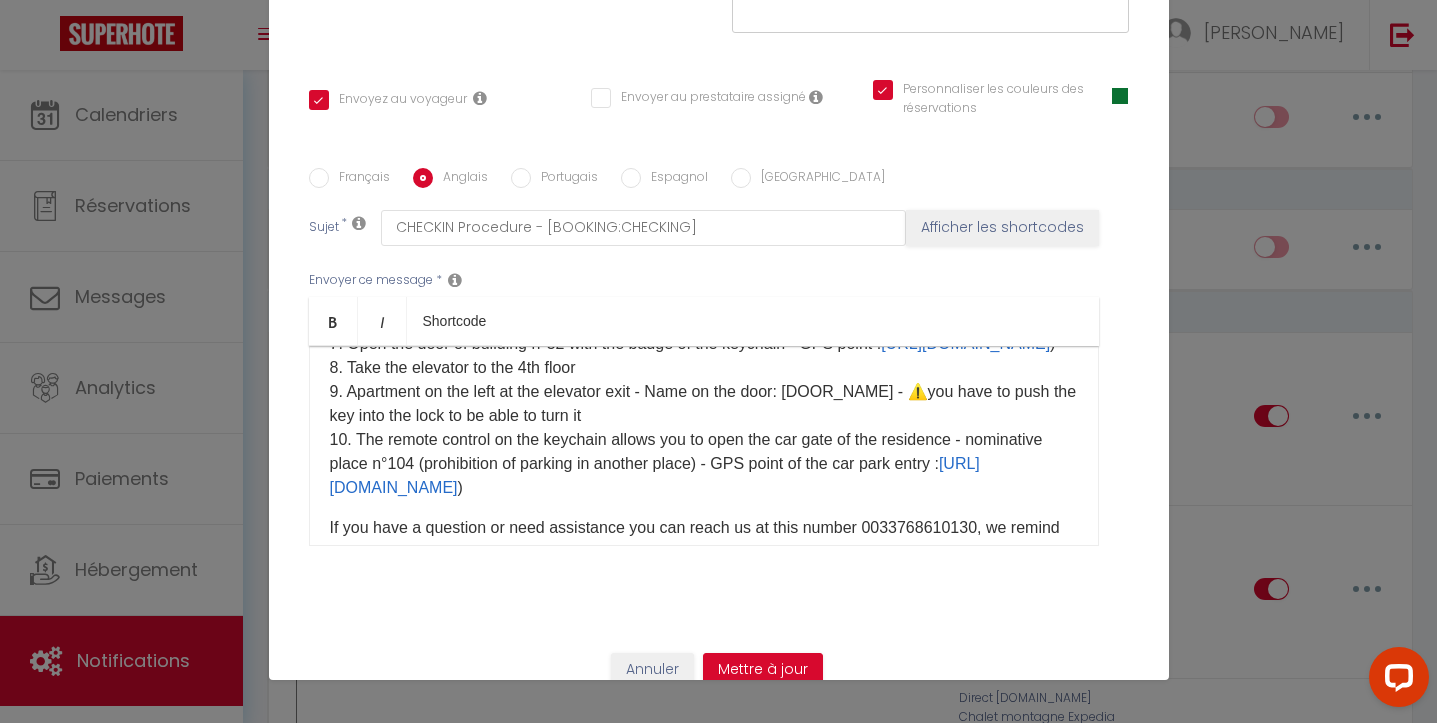 click on "⚠️" at bounding box center [918, 391] 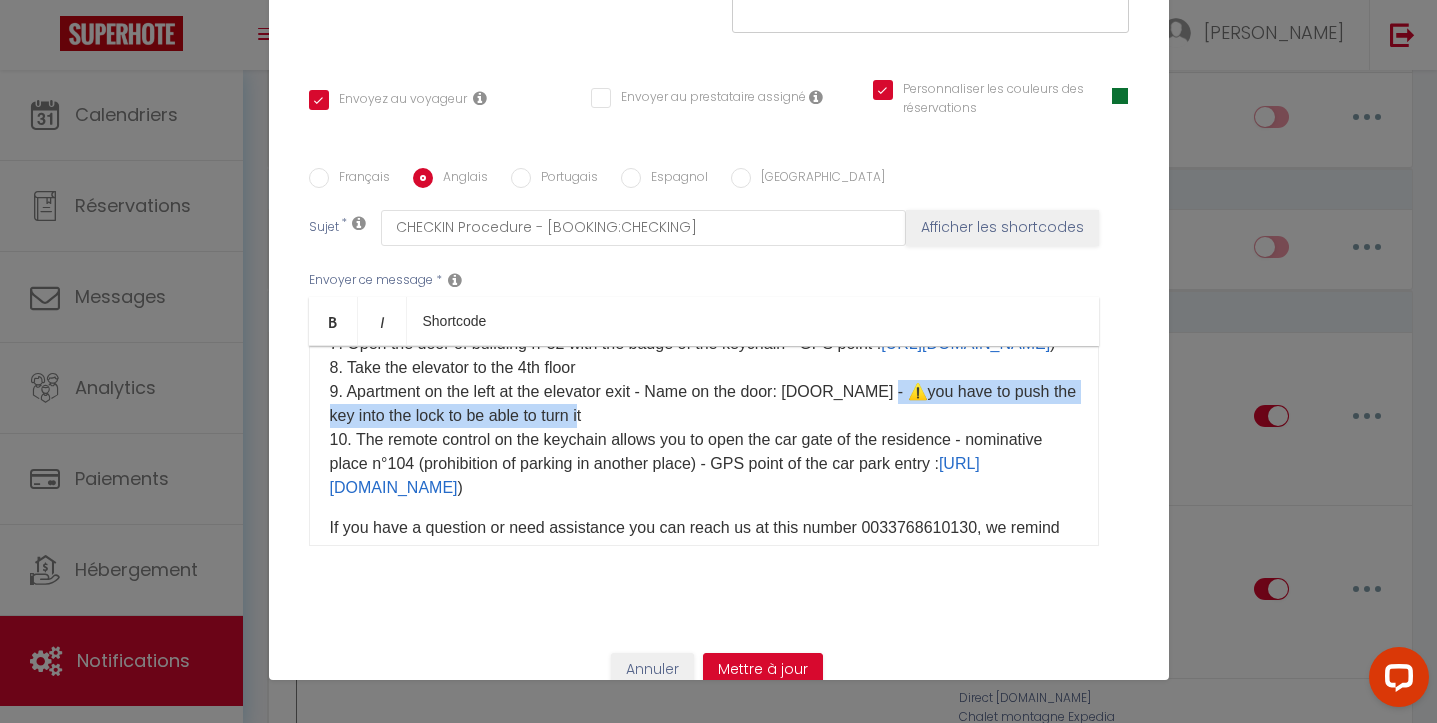 drag, startPoint x: 909, startPoint y: 389, endPoint x: 614, endPoint y: 407, distance: 295.54865 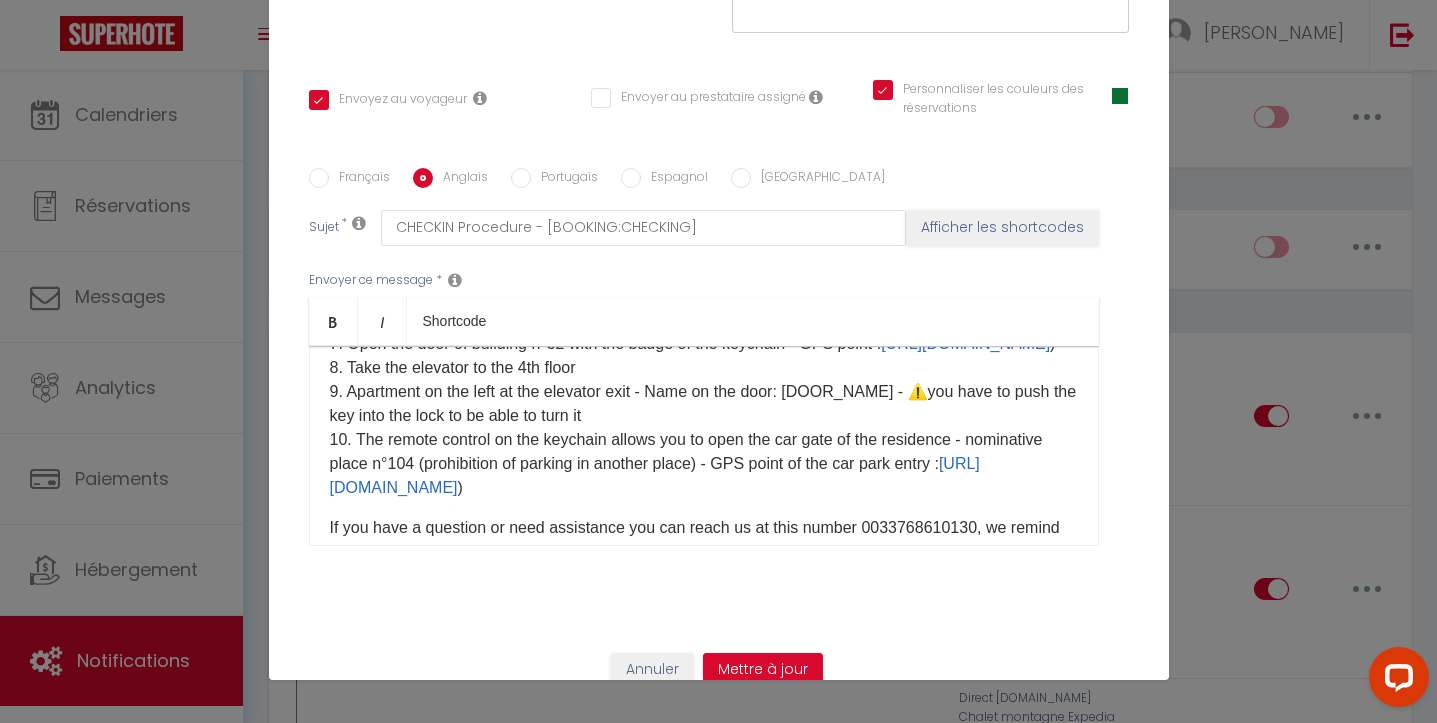 scroll, scrollTop: 539, scrollLeft: 0, axis: vertical 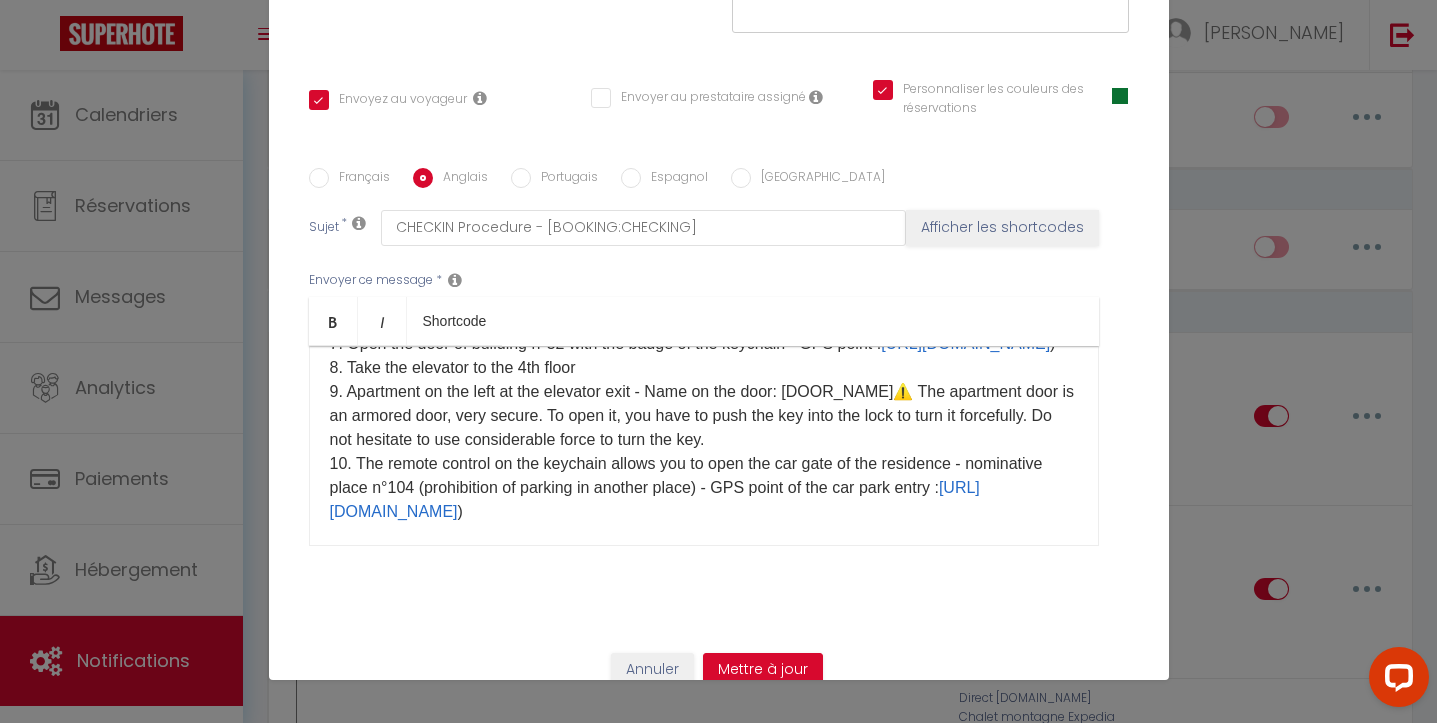 click on "1. CHECK-IN from 4:00 pm 2​. Go to the pedestrian entrance gate, with the large "Residence Florentine" sign (GPS point :  [URL][DOMAIN_NAME] )​​ ​3. Residence intercom, select [DOOR_NAME] +  ✅  Appel ​4. Cross the courtyard of the residence to building n°52 ( straight ahead, after the fountain, building on the left) ​5. Open the mailbox in the name of: [DOOR_NAME] (middle row, left end) ​6. Key box code - Code: [KEYLOCK] ​7. Open the door of building n°52 with the badge of the keychain - GPS point :  [URL][DOMAIN_NAME] )​​​ ​8. Take the elevator to the 4th floor ​9. Apartment on the left at the elevator exit - Name on the door: [DOOR_NAME]  ⚠️ The apartment door is an armored door, very secure. To open it, you have to push the key into the lock to turn it forcefully. Do not hesitate to use considerable force to turn the key. [URL][DOMAIN_NAME] )​​​" at bounding box center [704, 332] 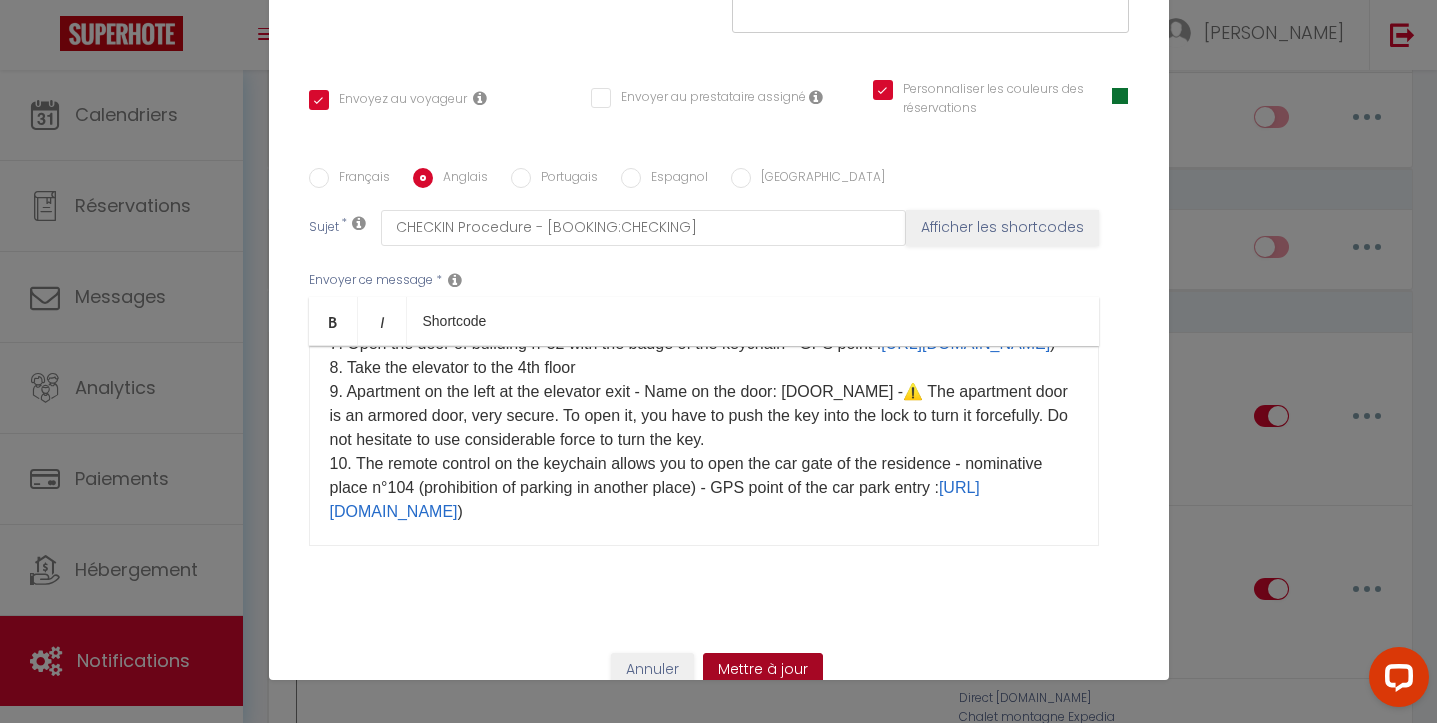 click on "Mettre à jour" at bounding box center [763, 670] 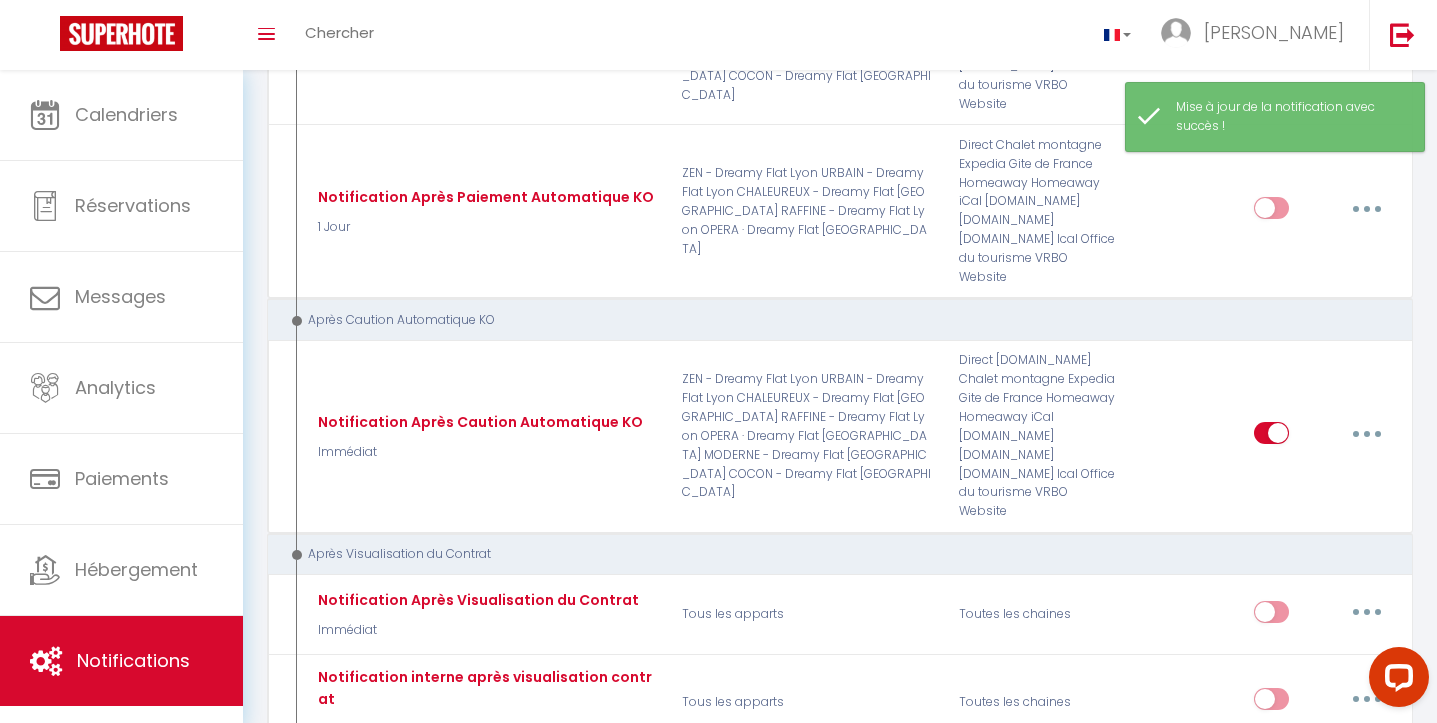 scroll, scrollTop: 5073, scrollLeft: 0, axis: vertical 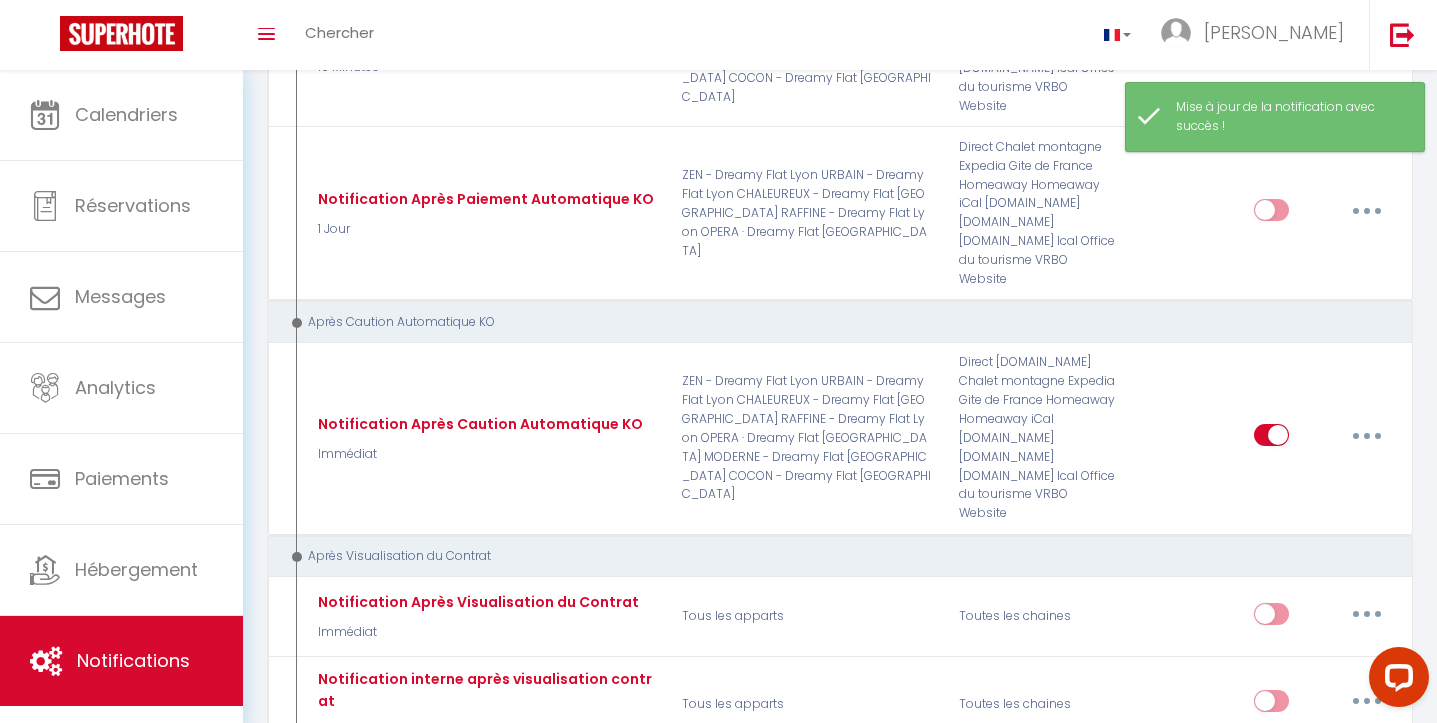 click at bounding box center (1367, 991) 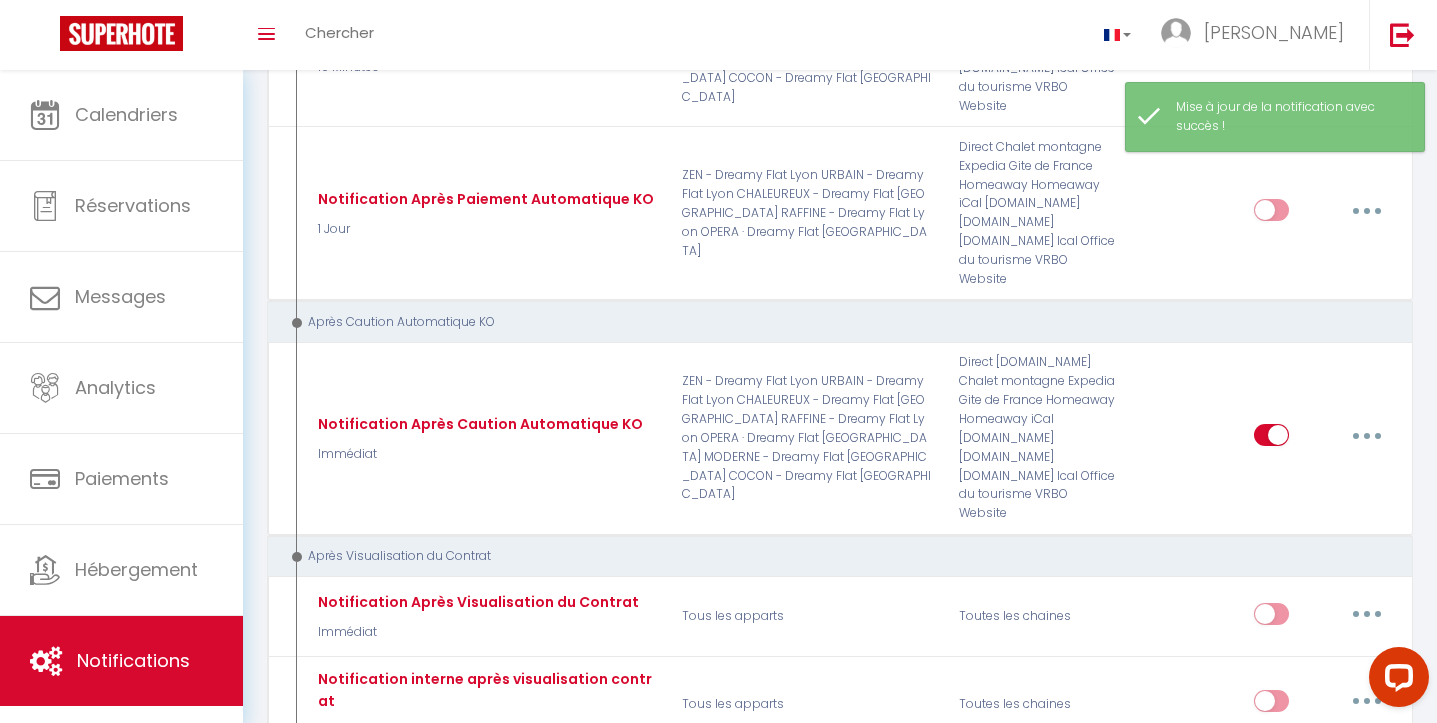 click on "Editer" at bounding box center [1315, 1037] 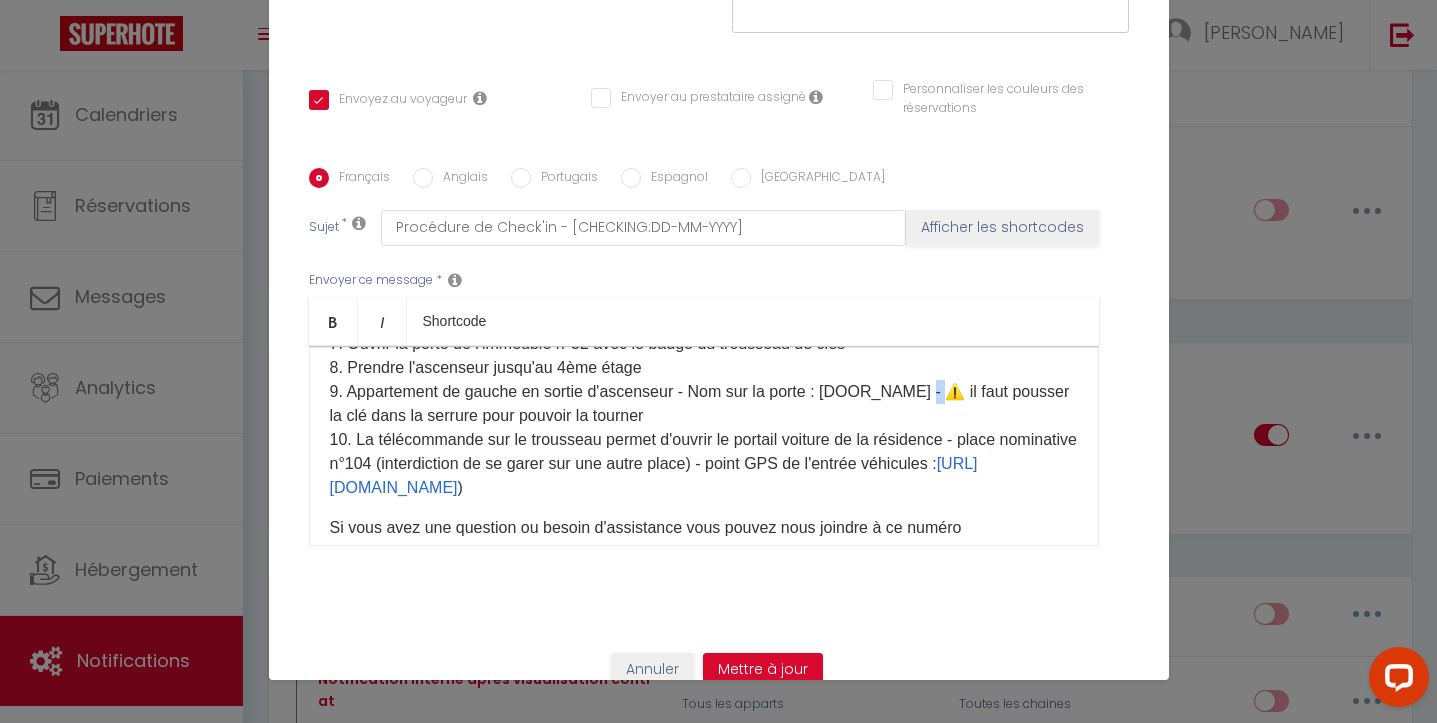 drag, startPoint x: 940, startPoint y: 368, endPoint x: 929, endPoint y: 374, distance: 12.529964 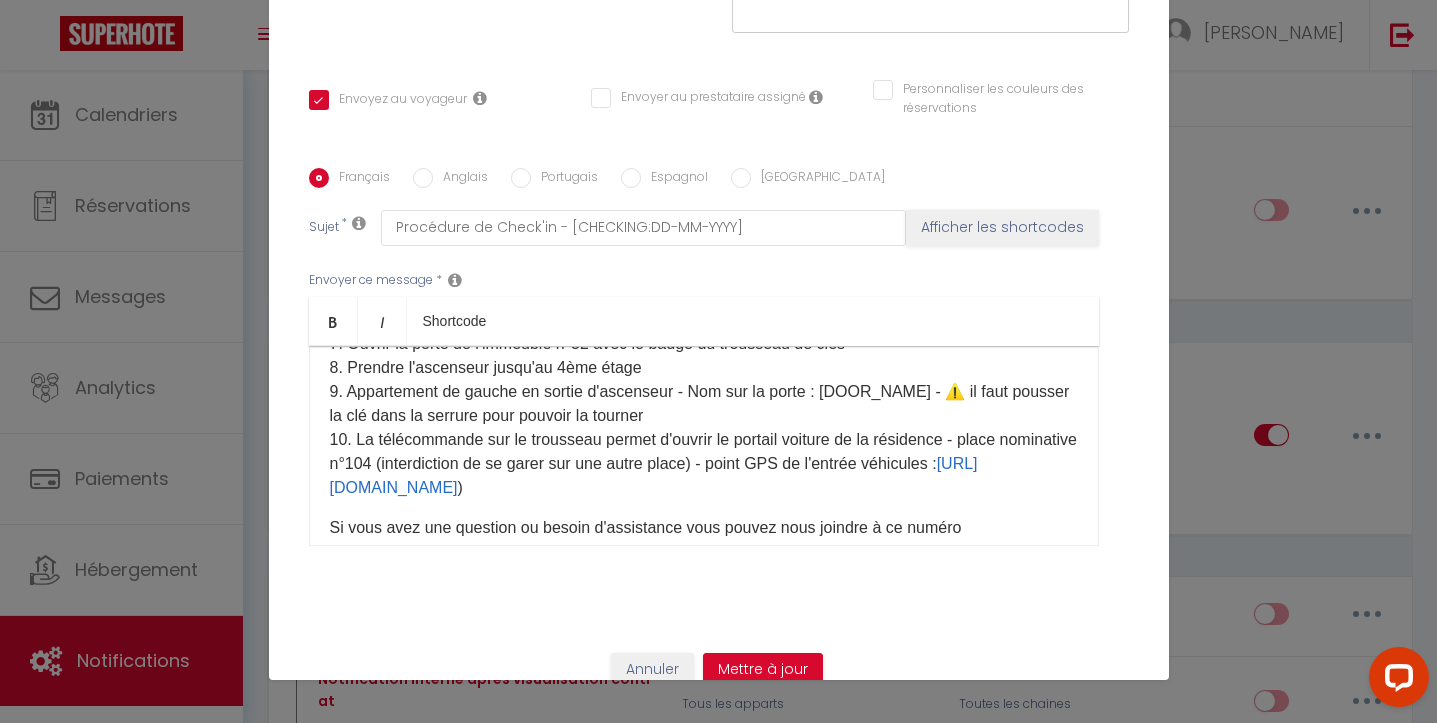 click on "Anglais" at bounding box center [460, 179] 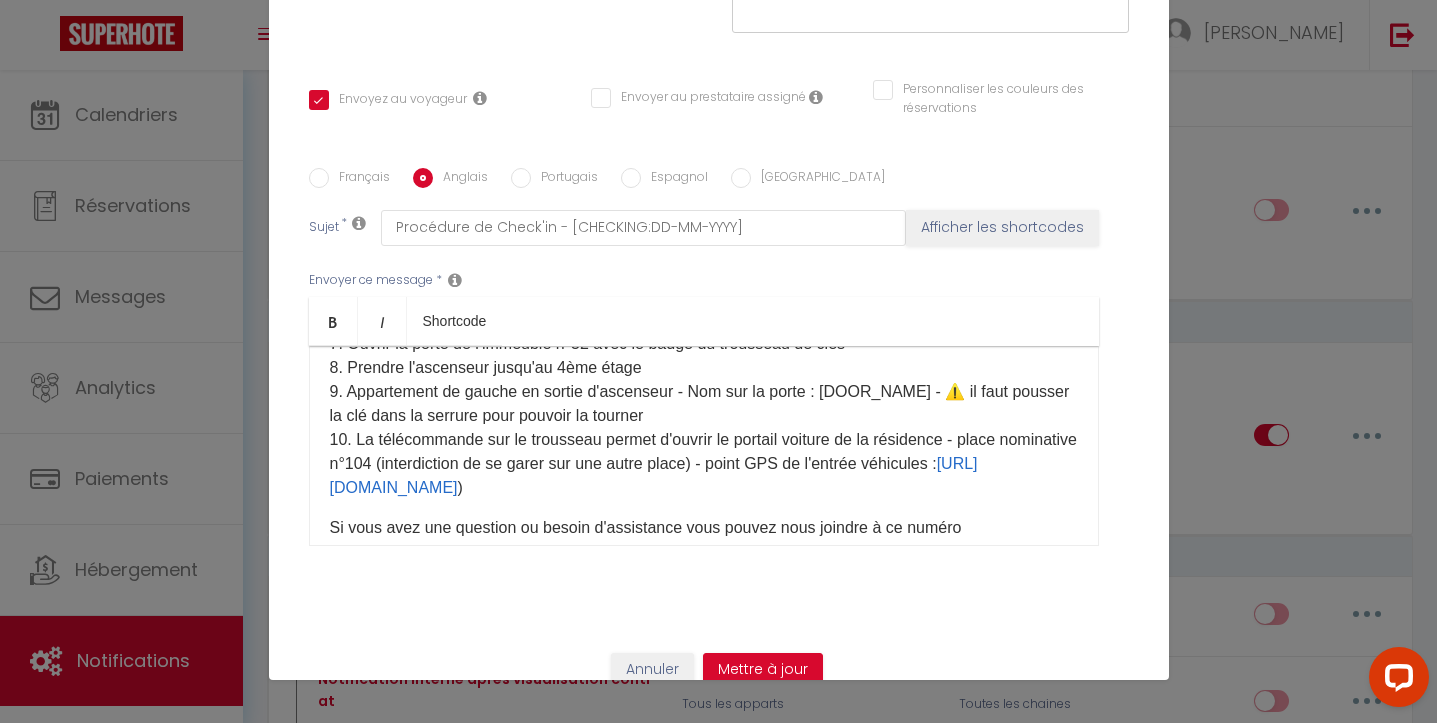 checkbox on "true" 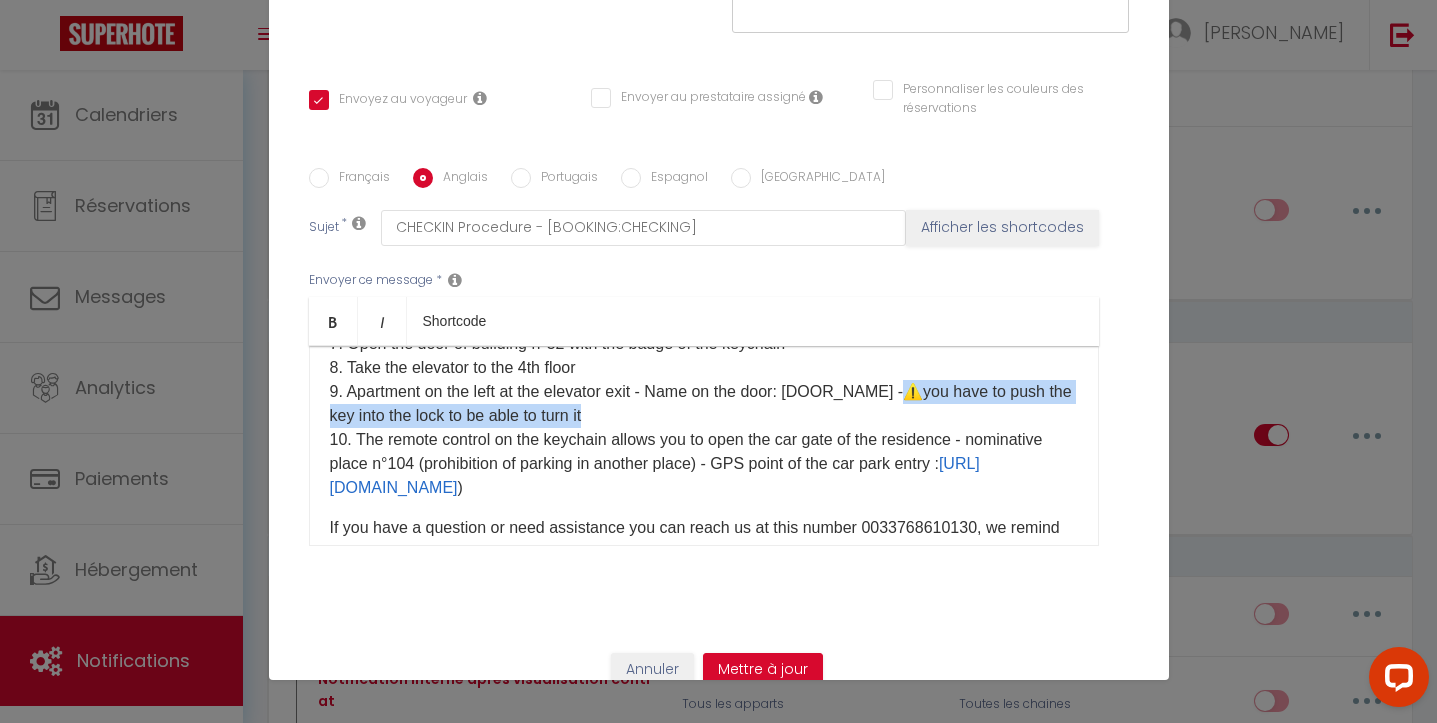 drag, startPoint x: 921, startPoint y: 370, endPoint x: 621, endPoint y: 393, distance: 300.88037 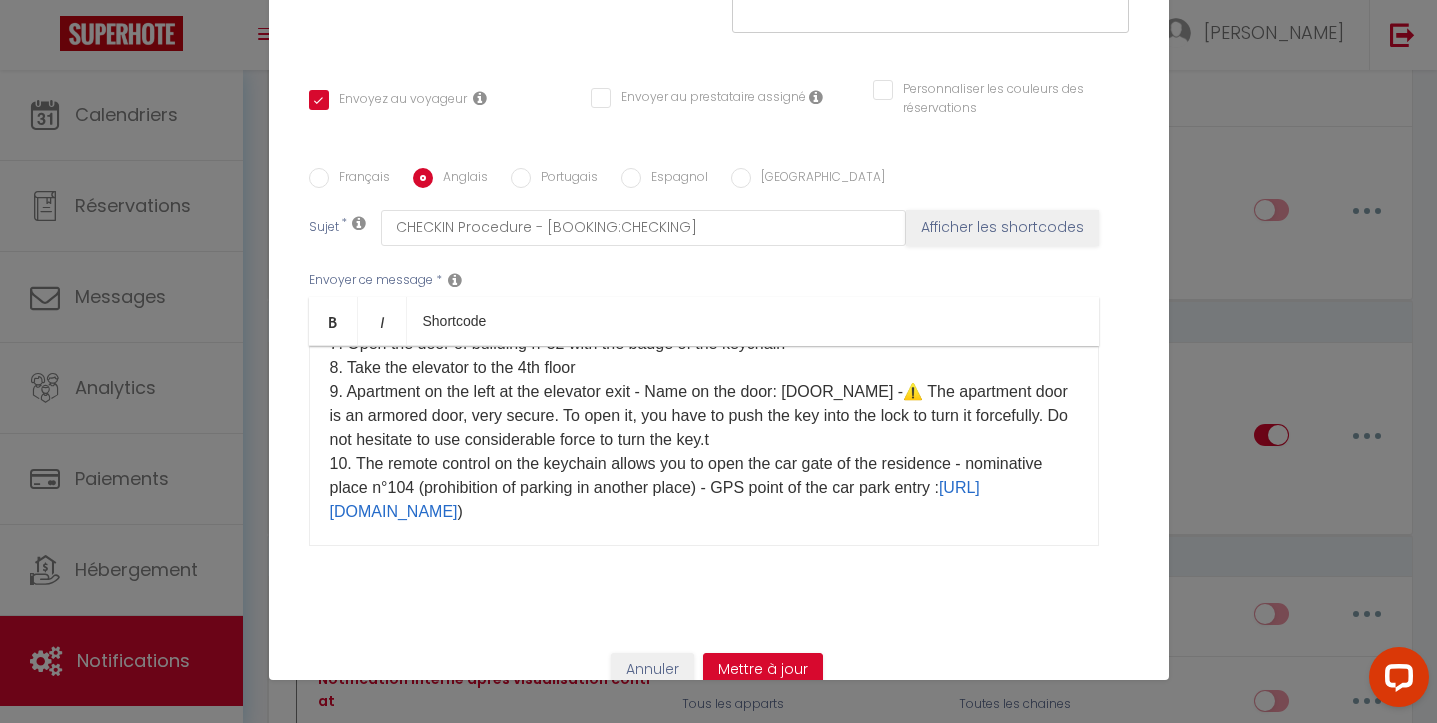 scroll, scrollTop: 539, scrollLeft: 0, axis: vertical 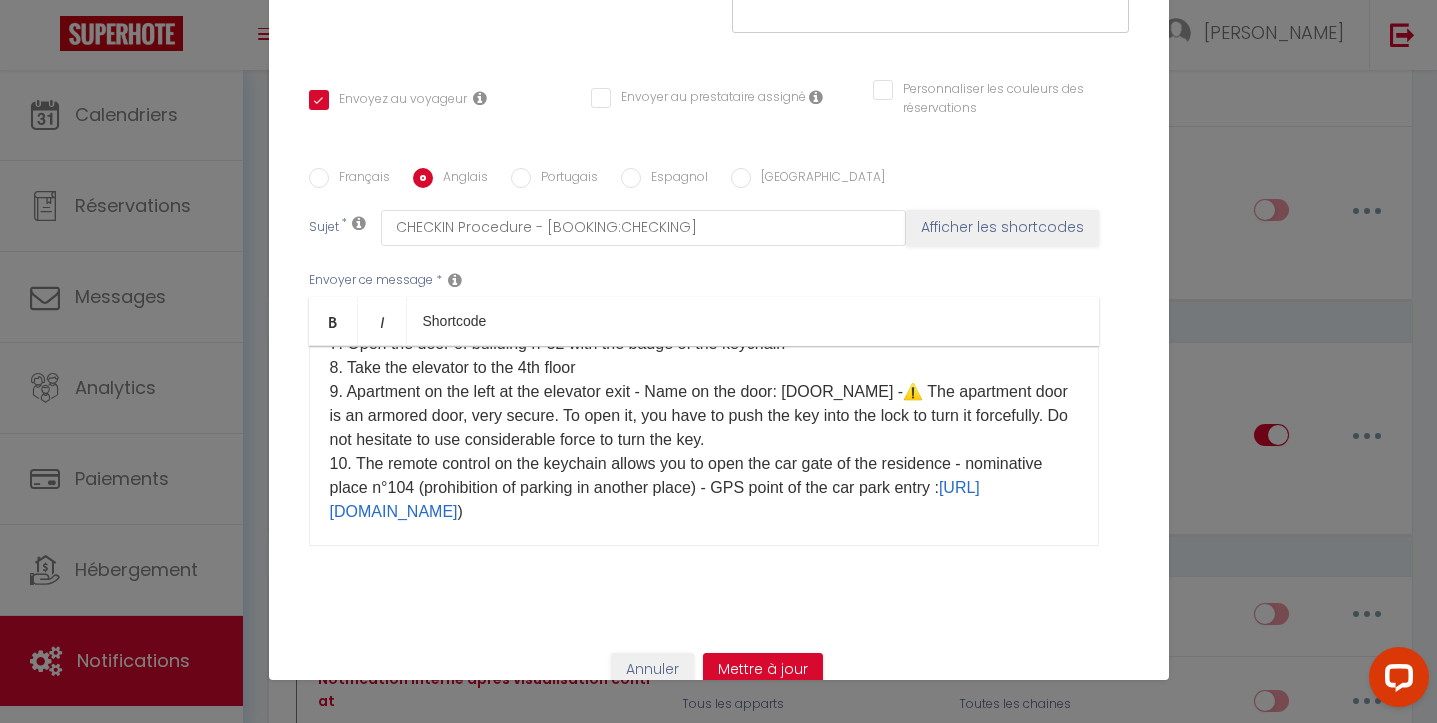 click on "Français" at bounding box center (359, 179) 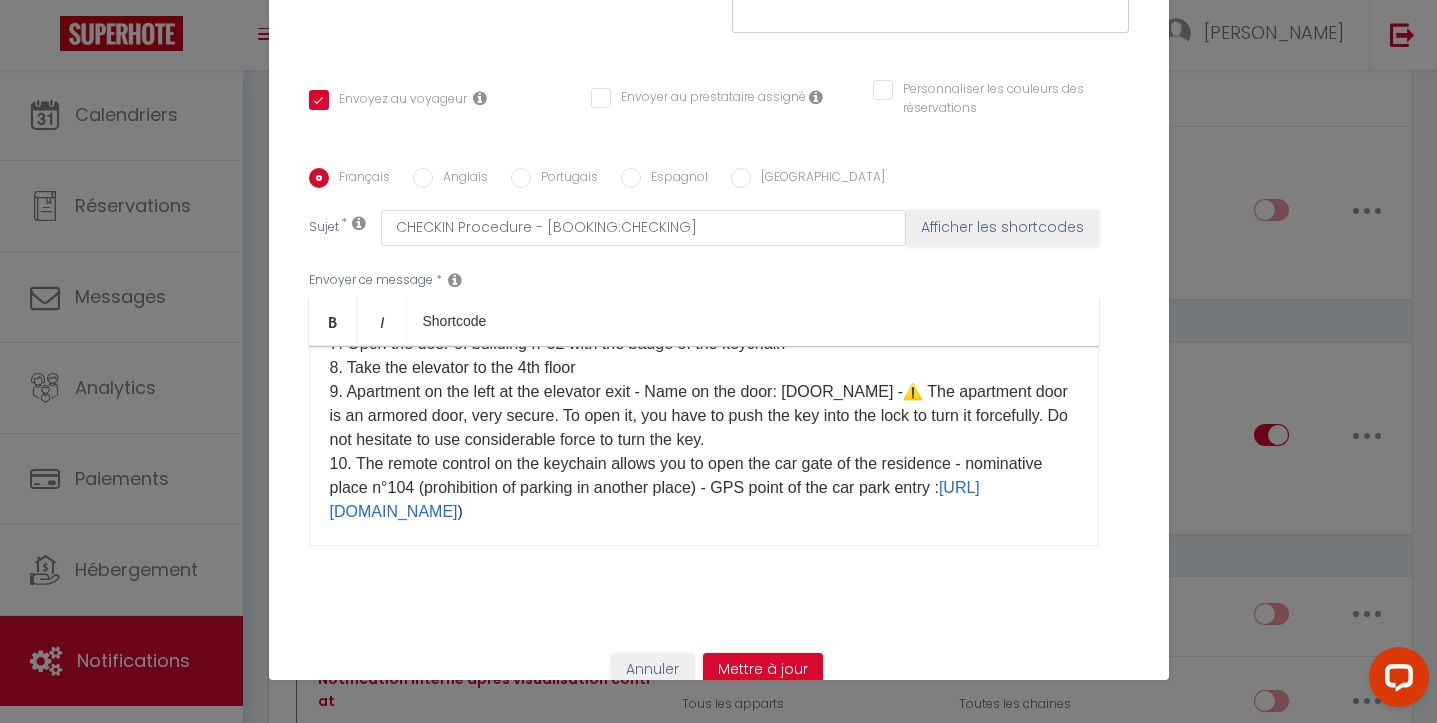 checkbox on "true" 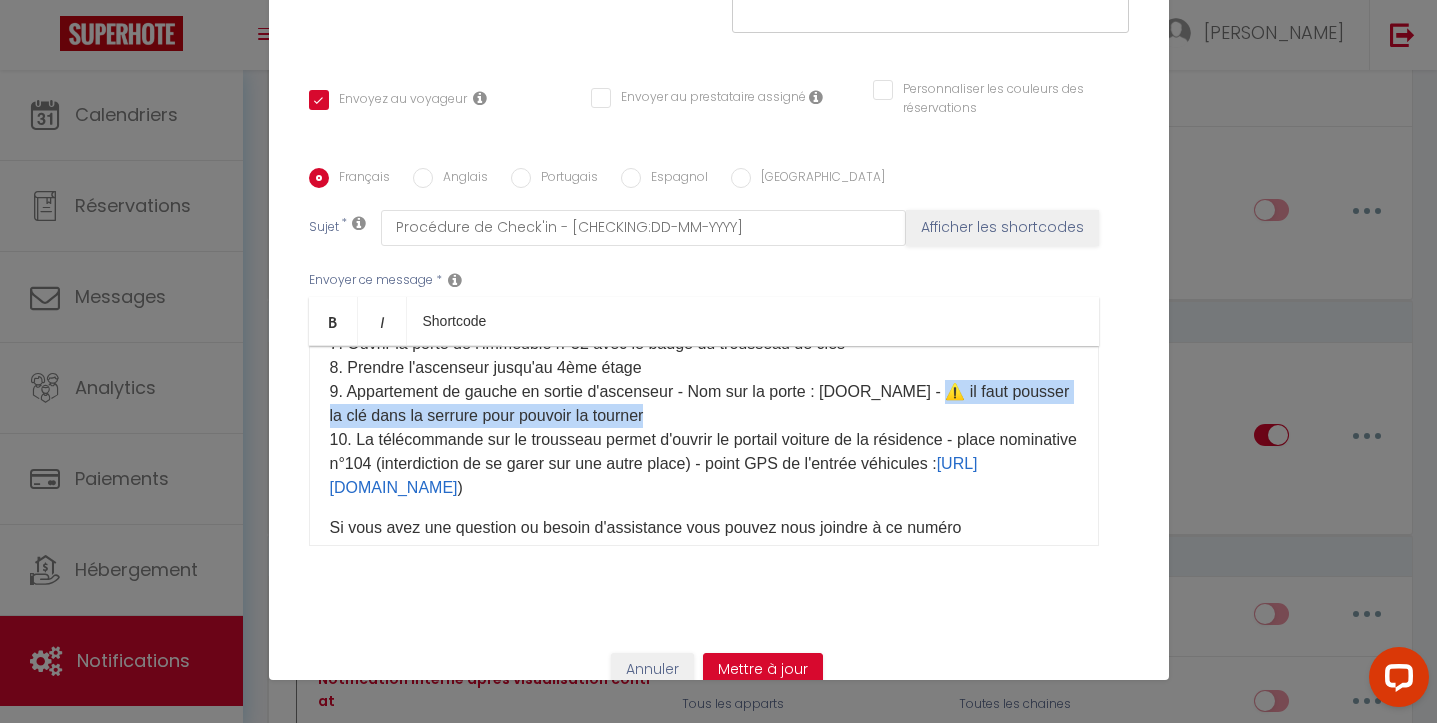 drag, startPoint x: 944, startPoint y: 369, endPoint x: 672, endPoint y: 385, distance: 272.47018 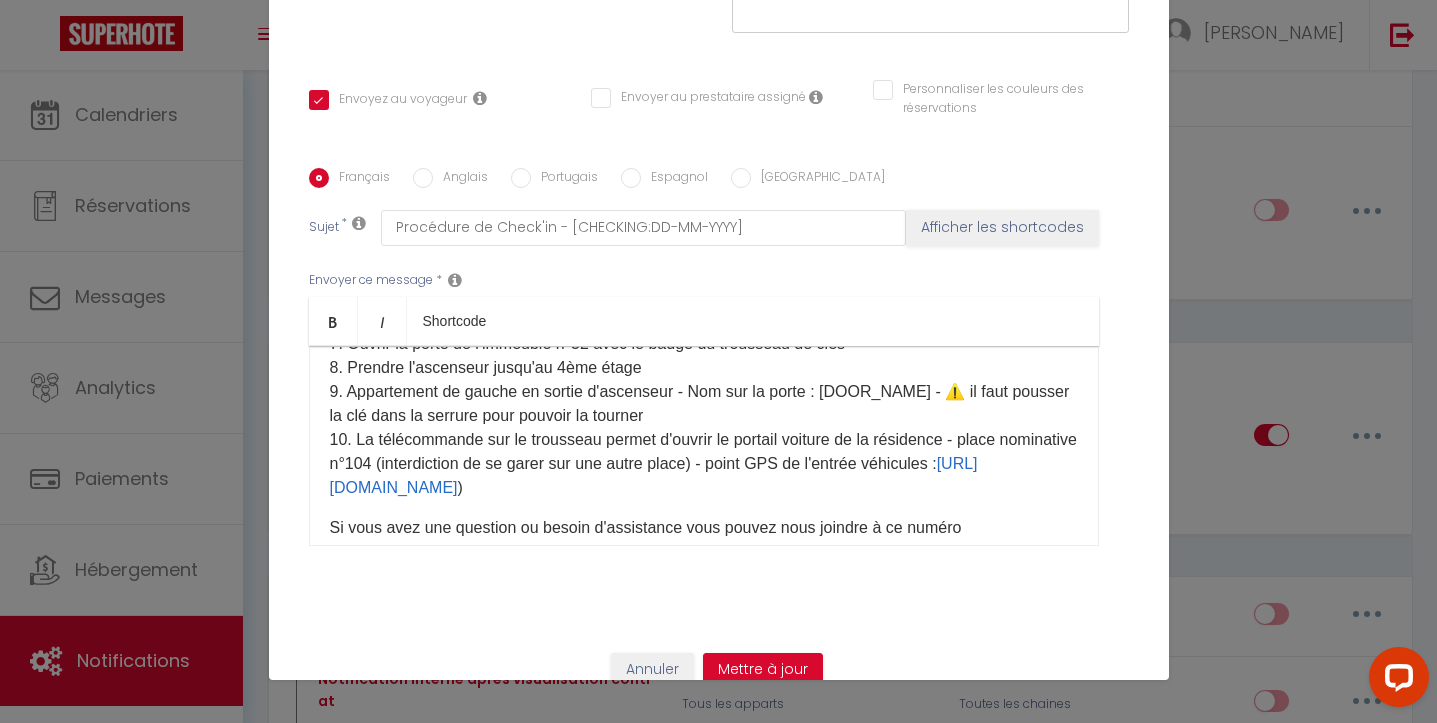 scroll, scrollTop: 539, scrollLeft: 0, axis: vertical 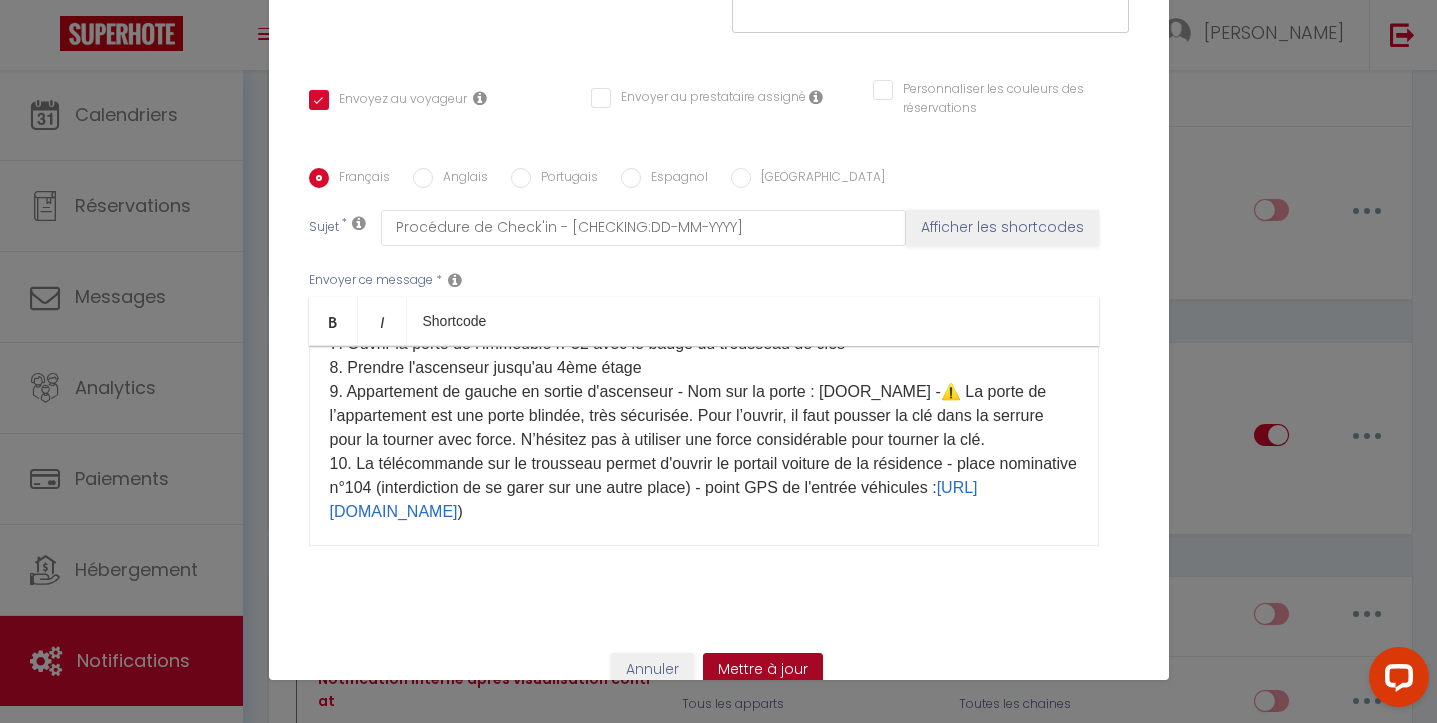 click on "Mettre à jour" at bounding box center [763, 670] 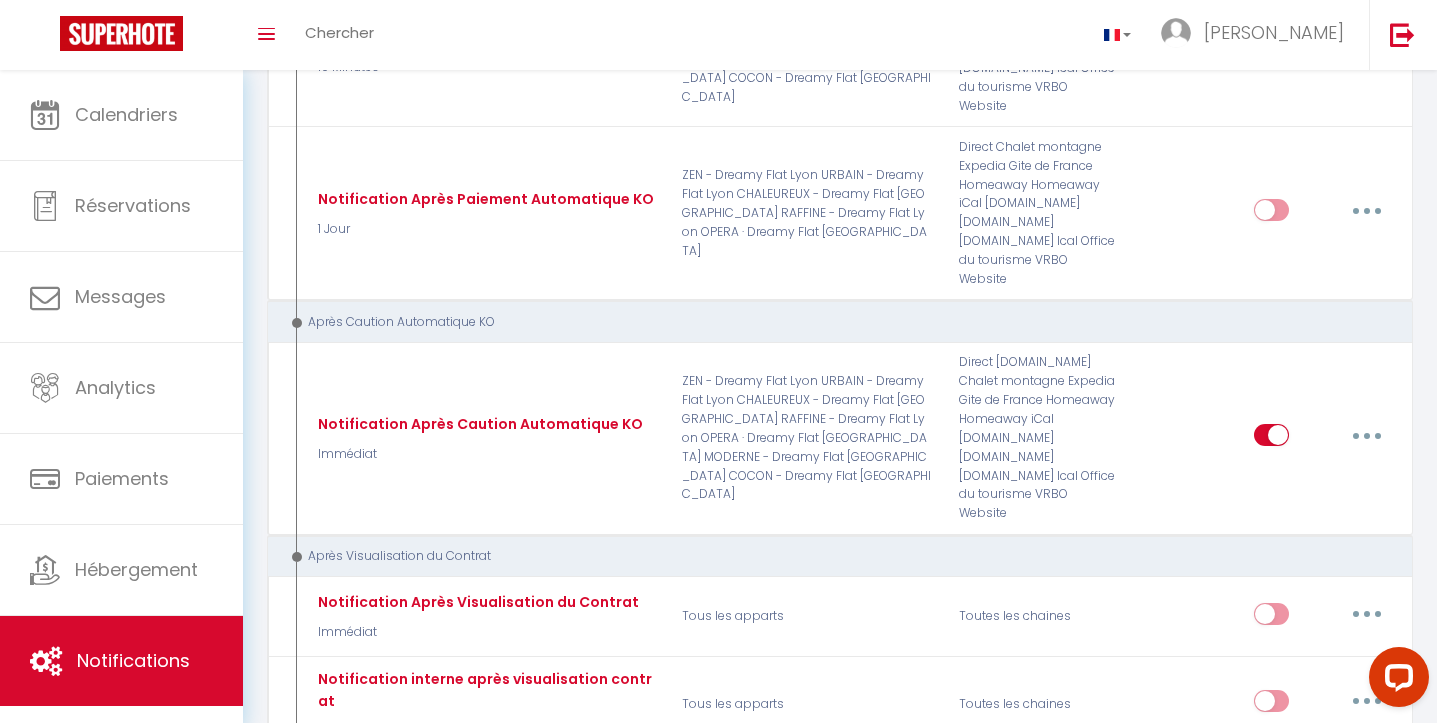 click at bounding box center (1367, 991) 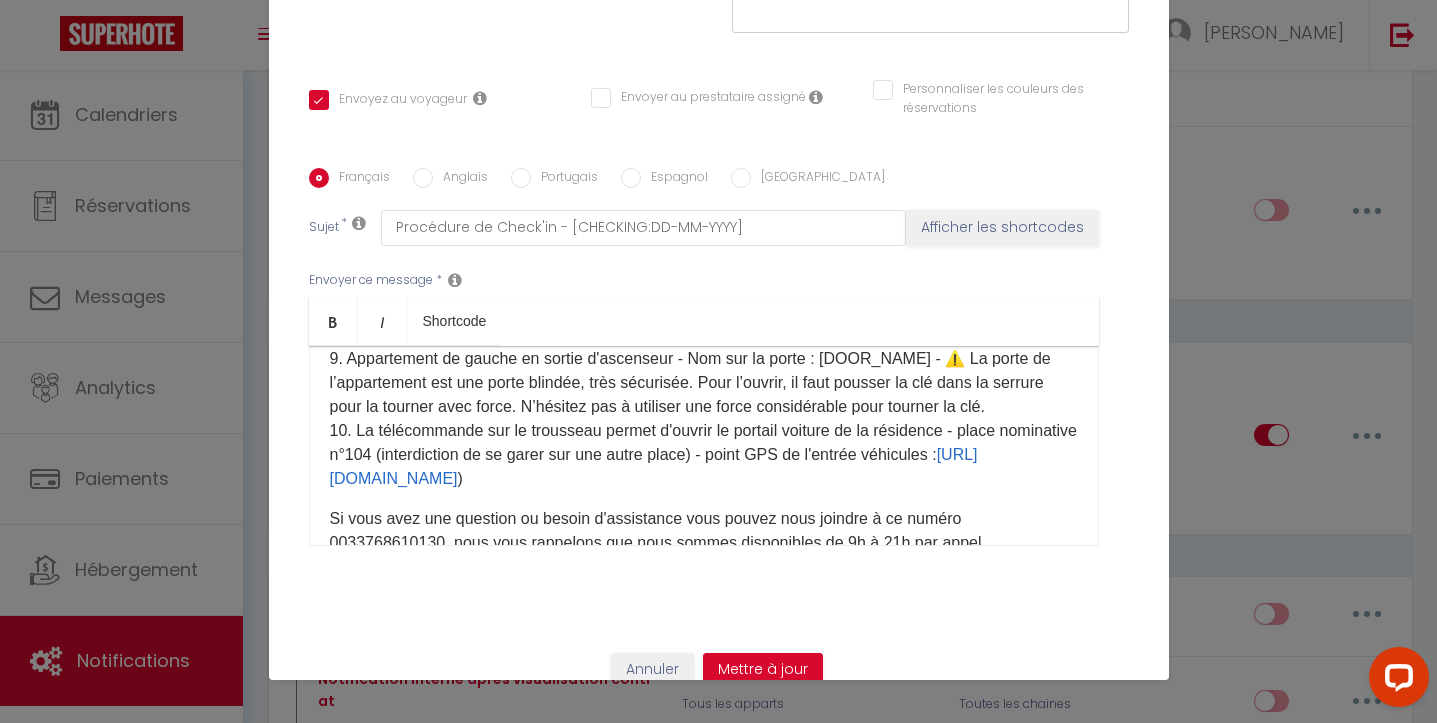 scroll, scrollTop: 553, scrollLeft: 0, axis: vertical 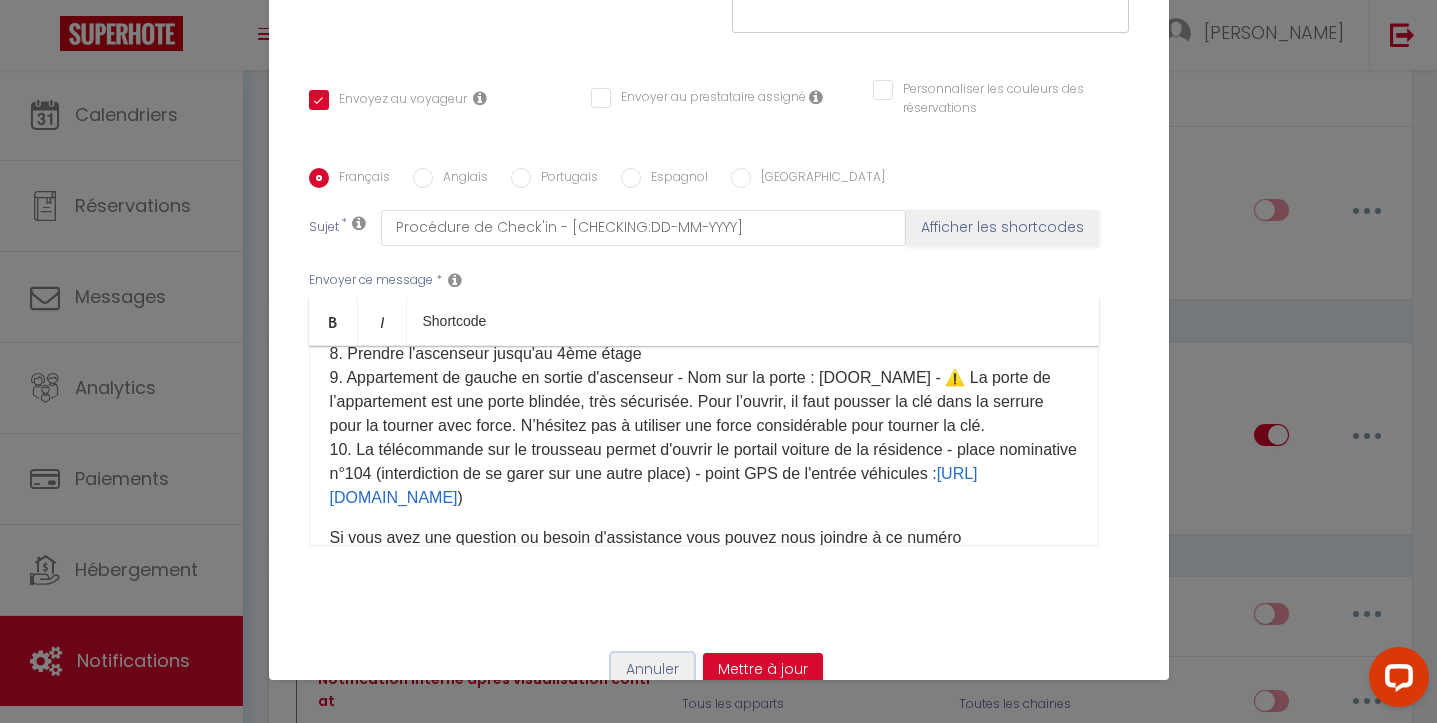 click on "Annuler" at bounding box center (652, 670) 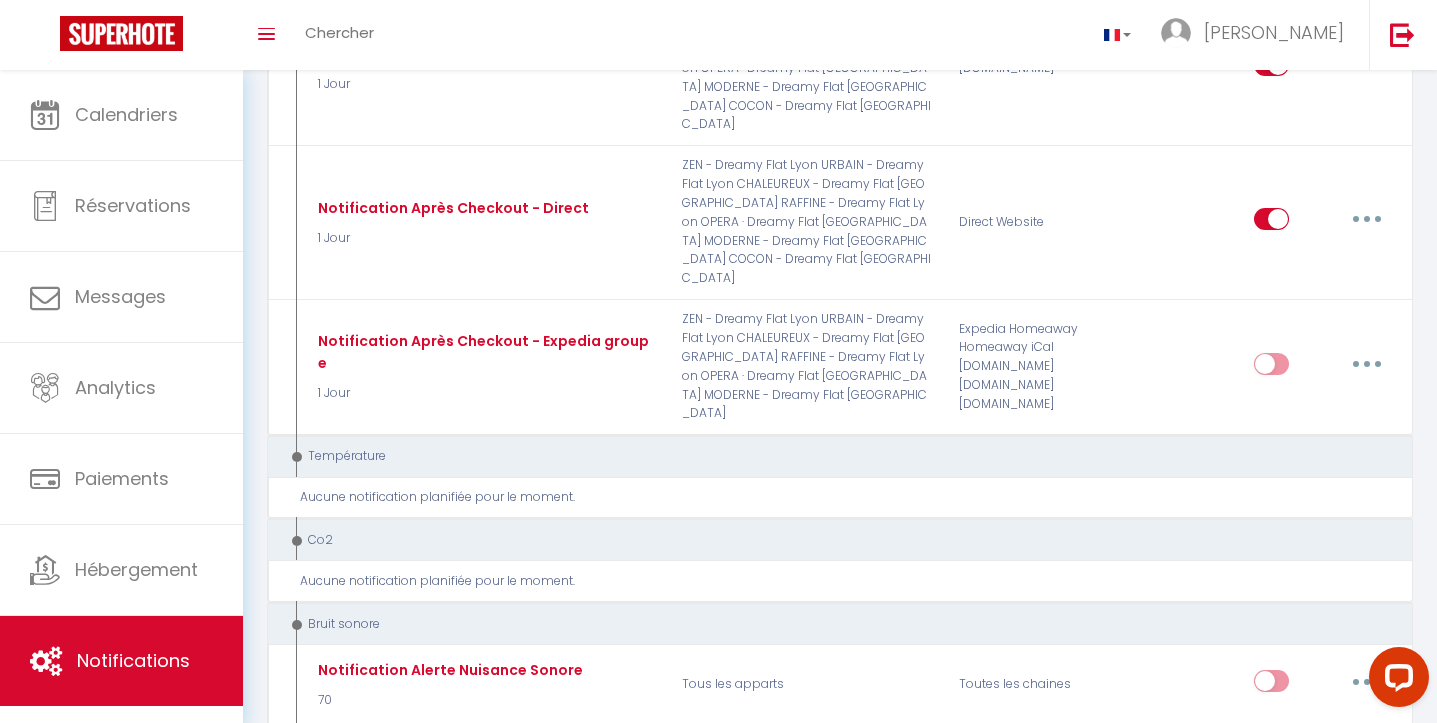 scroll, scrollTop: 3703, scrollLeft: 0, axis: vertical 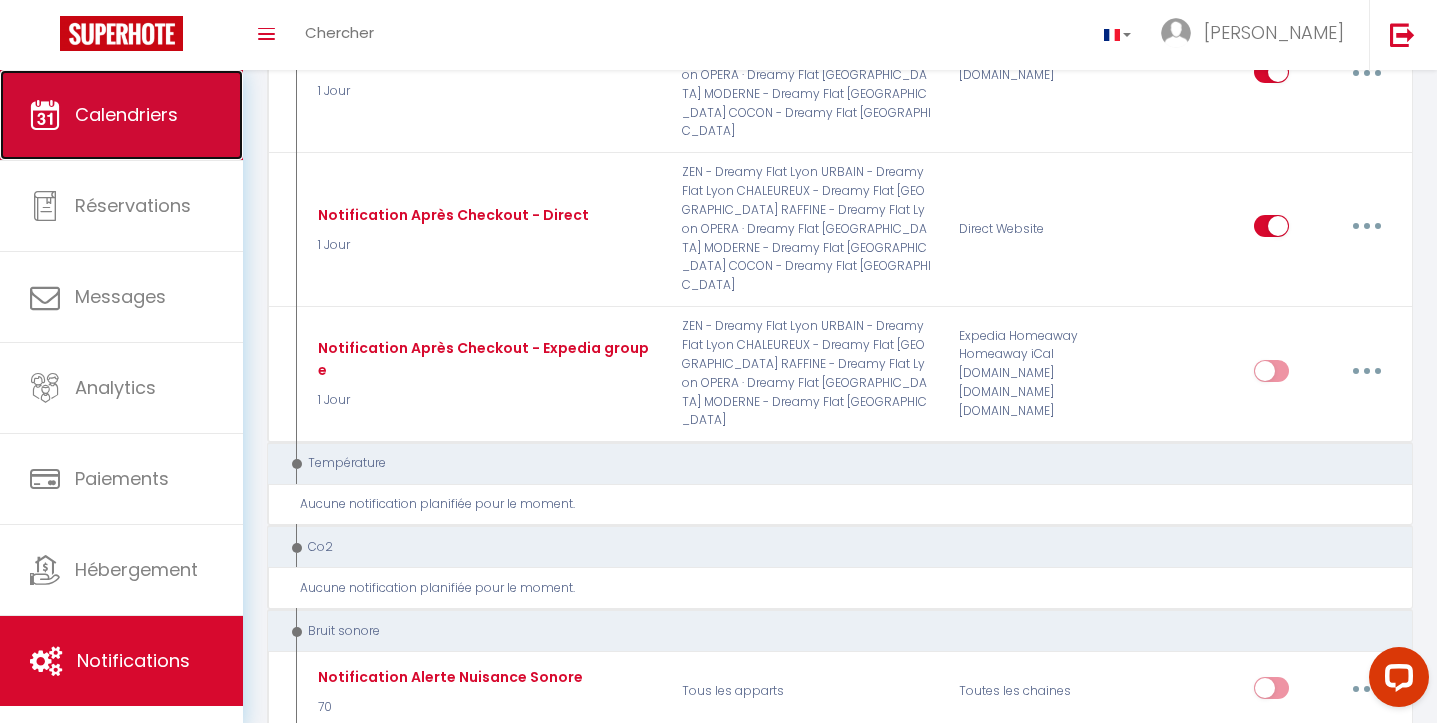 click on "Calendriers" at bounding box center [121, 115] 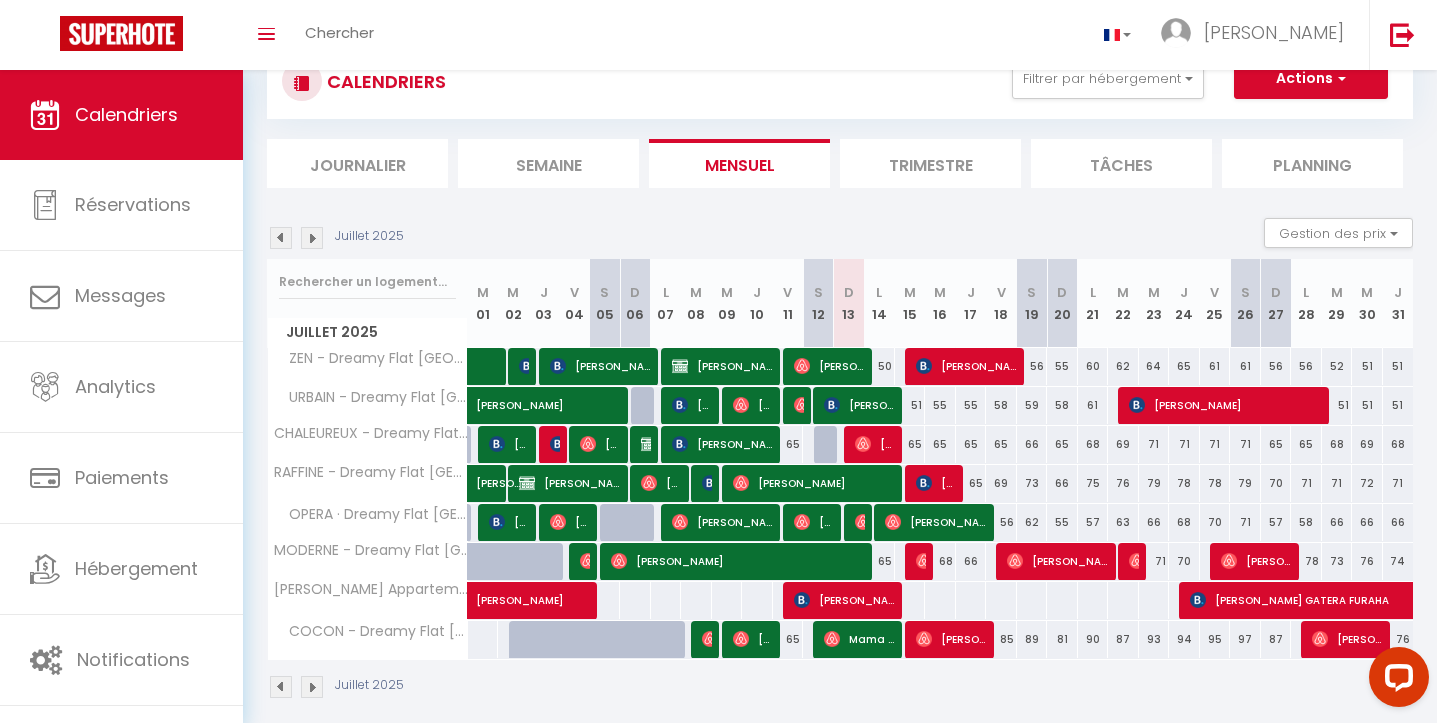 scroll, scrollTop: 88, scrollLeft: 0, axis: vertical 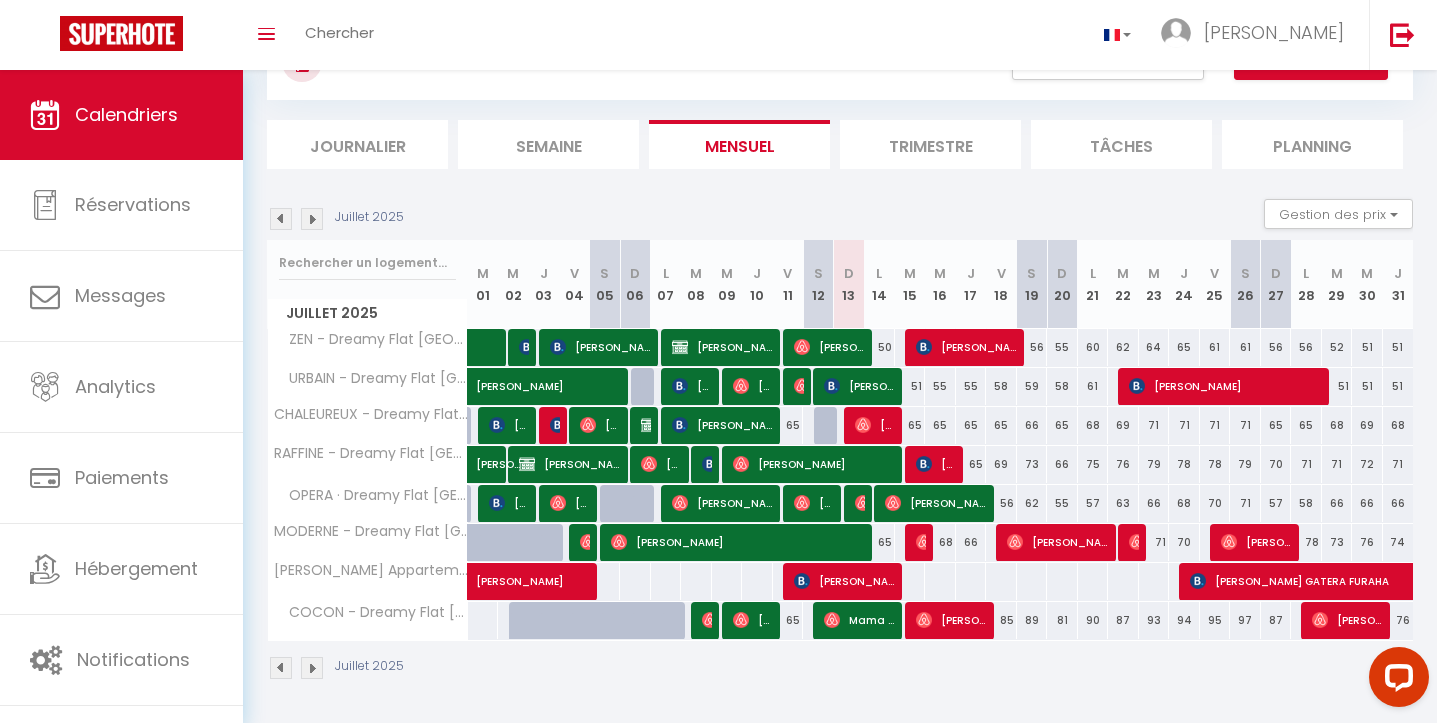 click at bounding box center (312, 219) 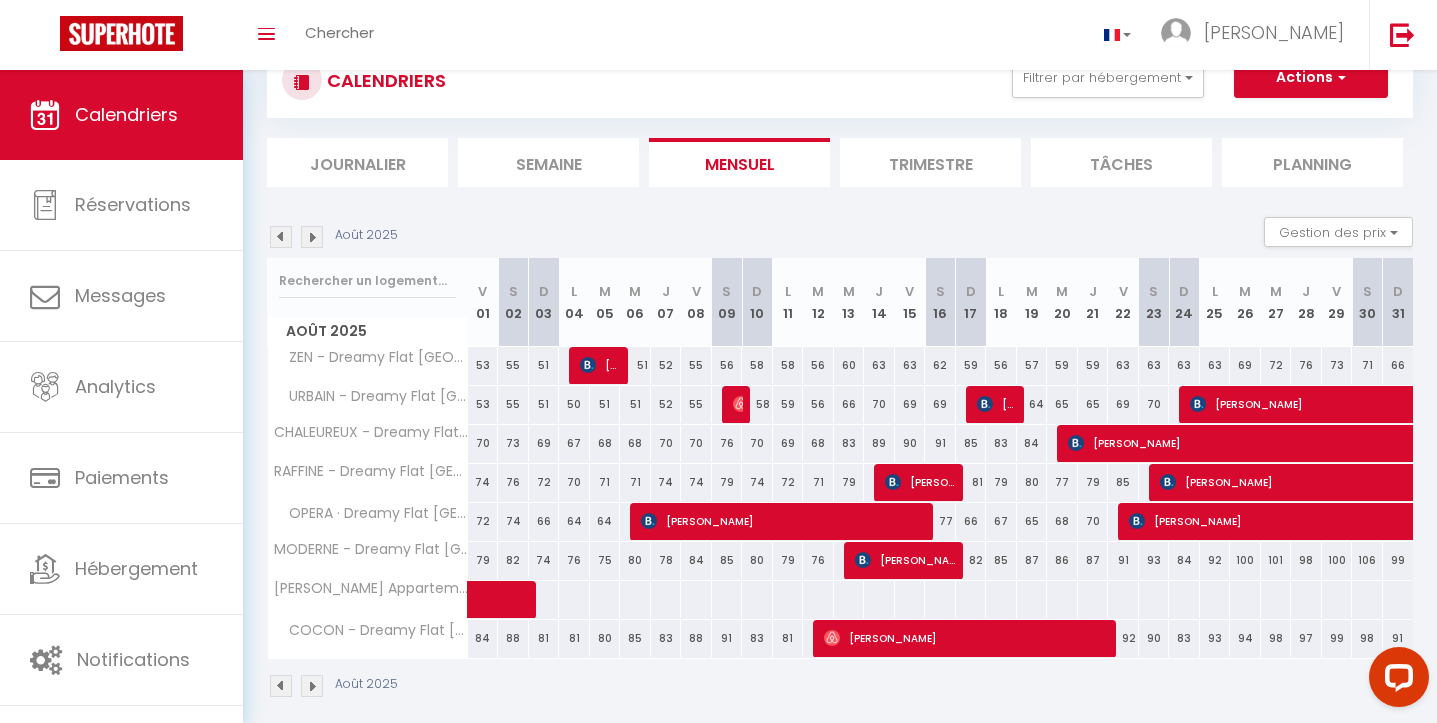 scroll, scrollTop: 88, scrollLeft: 0, axis: vertical 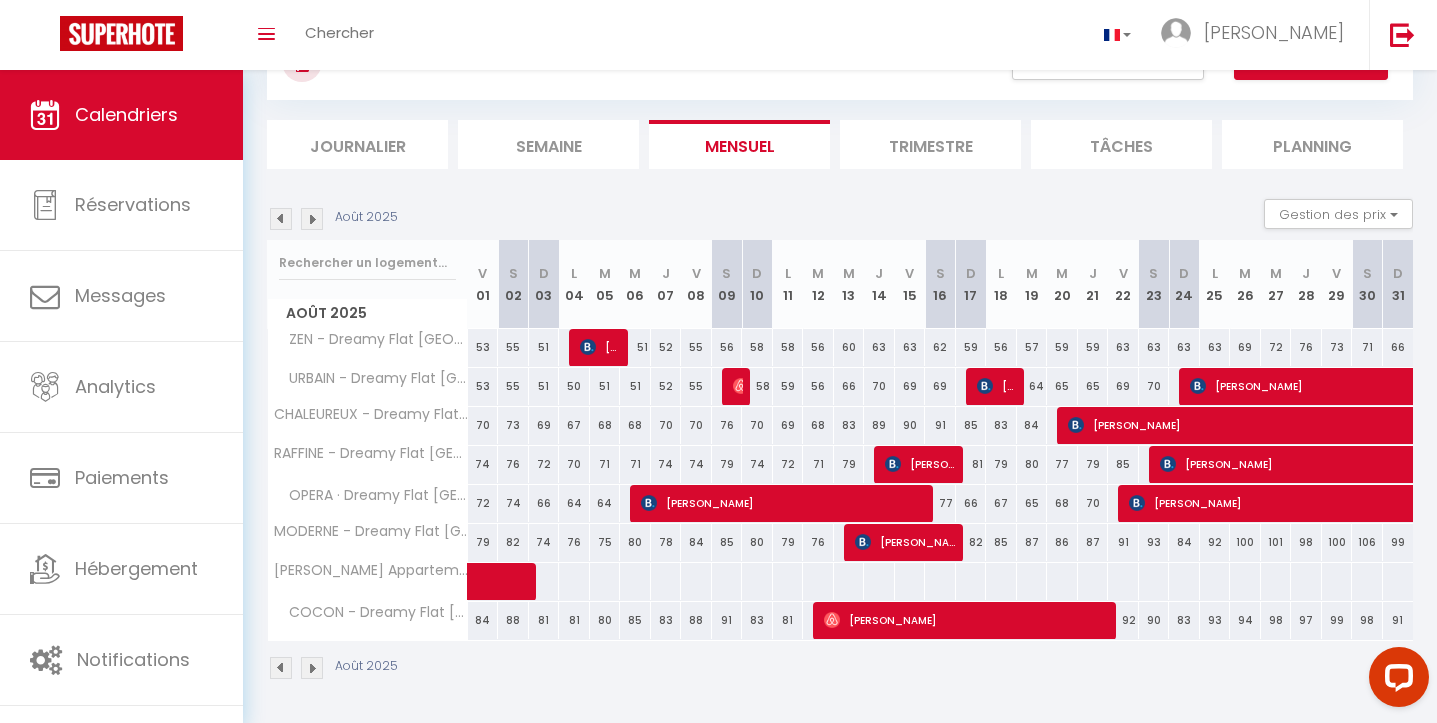 click on "Août 2025
Gestion des prix
Nb Nuits minimum   Règles   Disponibilité" at bounding box center [840, 219] 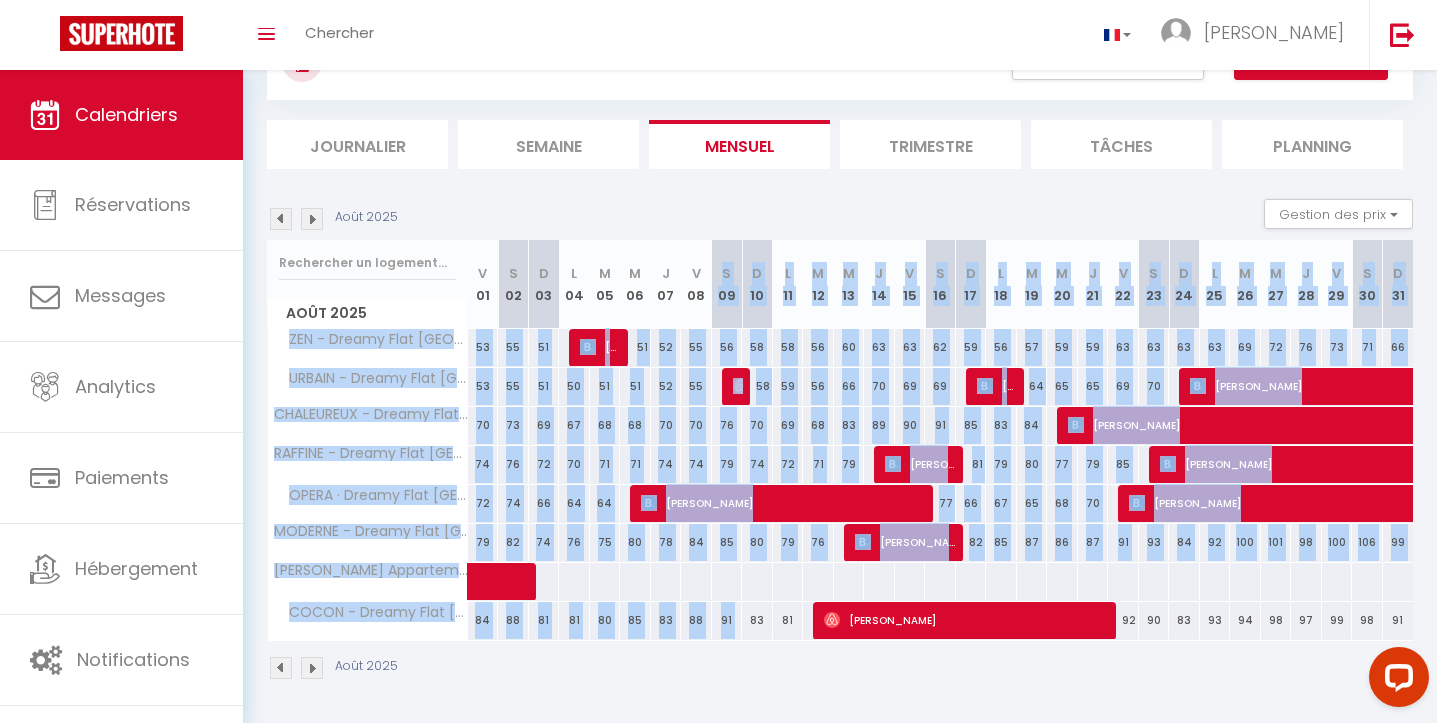 drag, startPoint x: 721, startPoint y: 265, endPoint x: 748, endPoint y: 623, distance: 359.01672 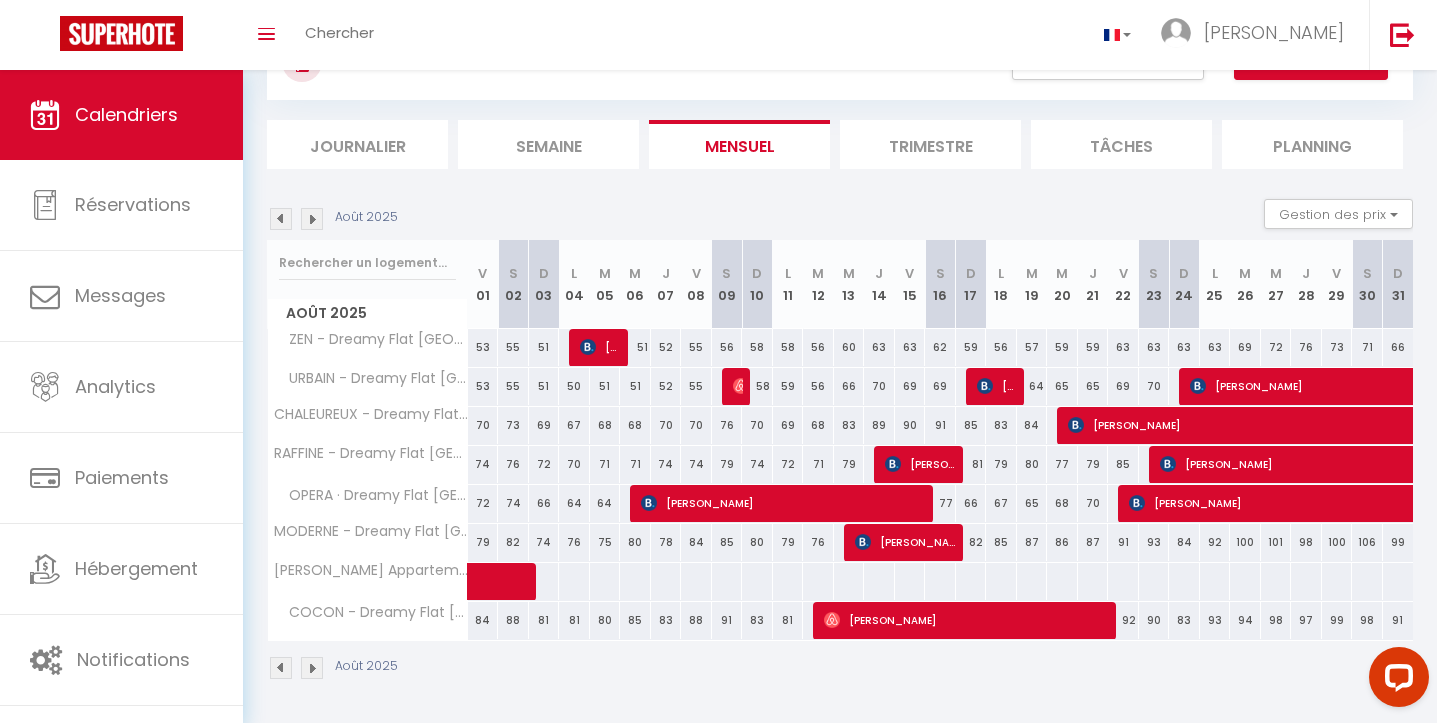click on "Août 2025" at bounding box center [840, 670] 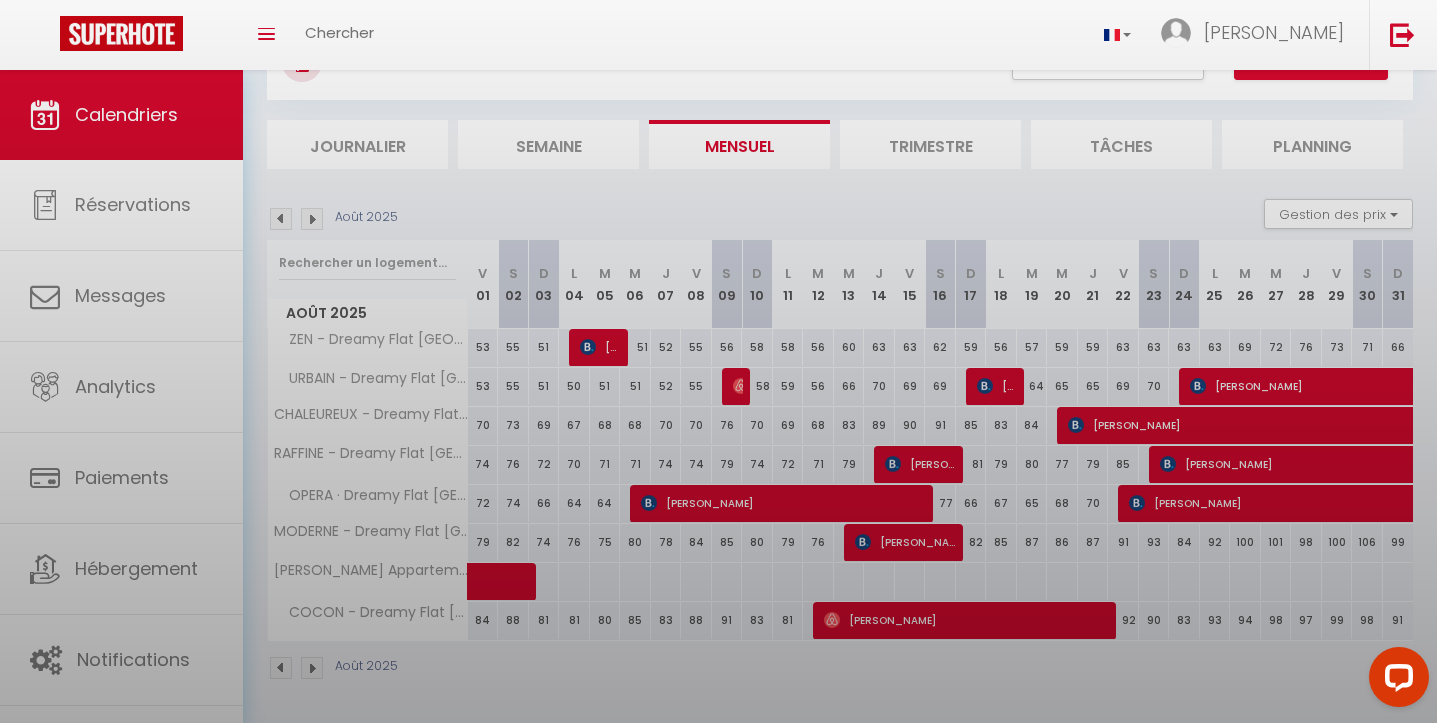 click at bounding box center (718, 361) 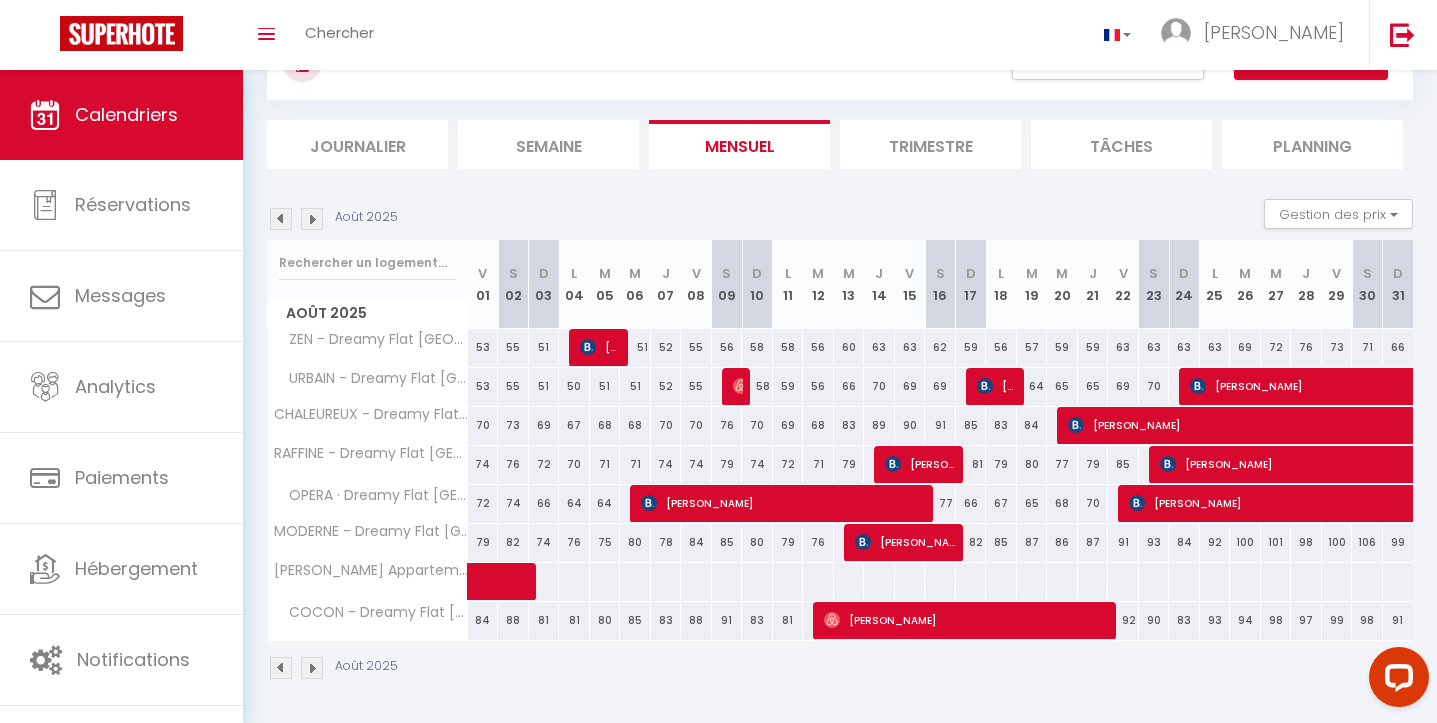 click on "56" at bounding box center [727, 347] 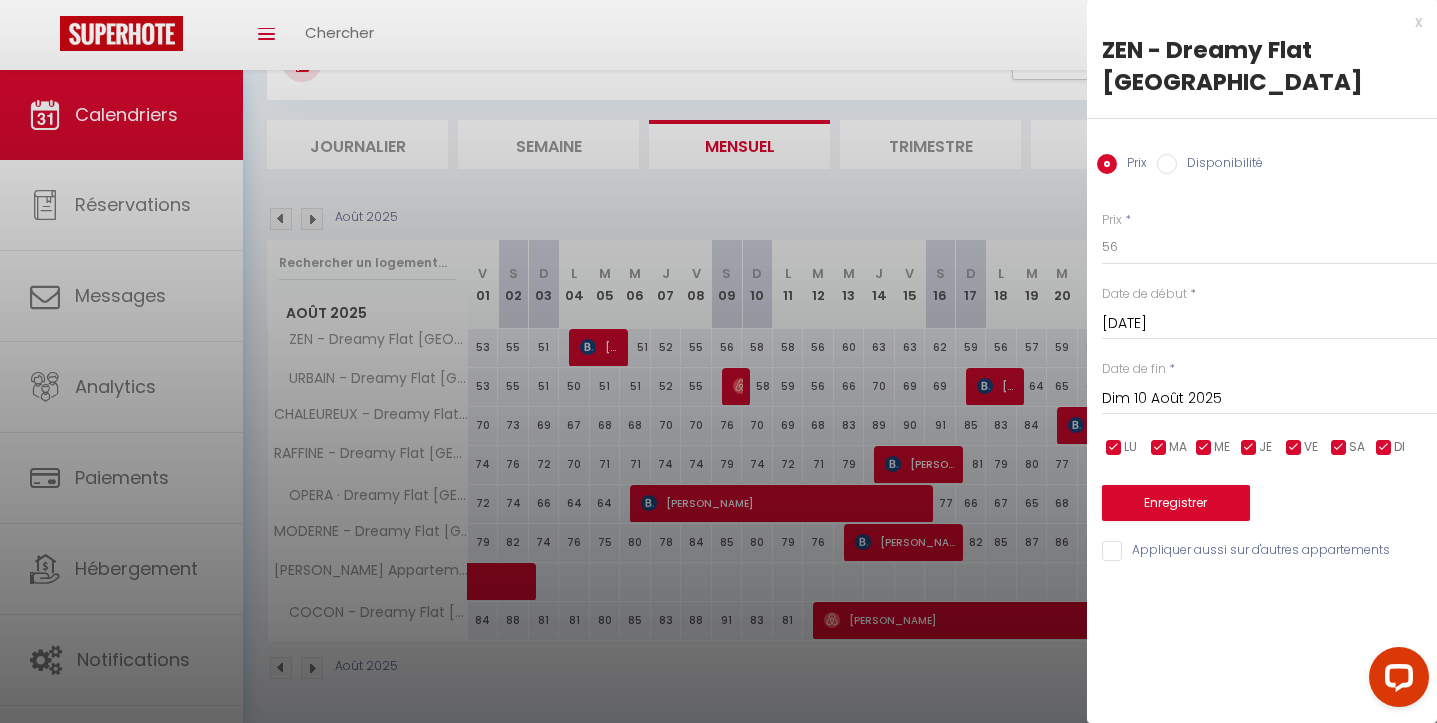click on "x" at bounding box center [1254, 22] 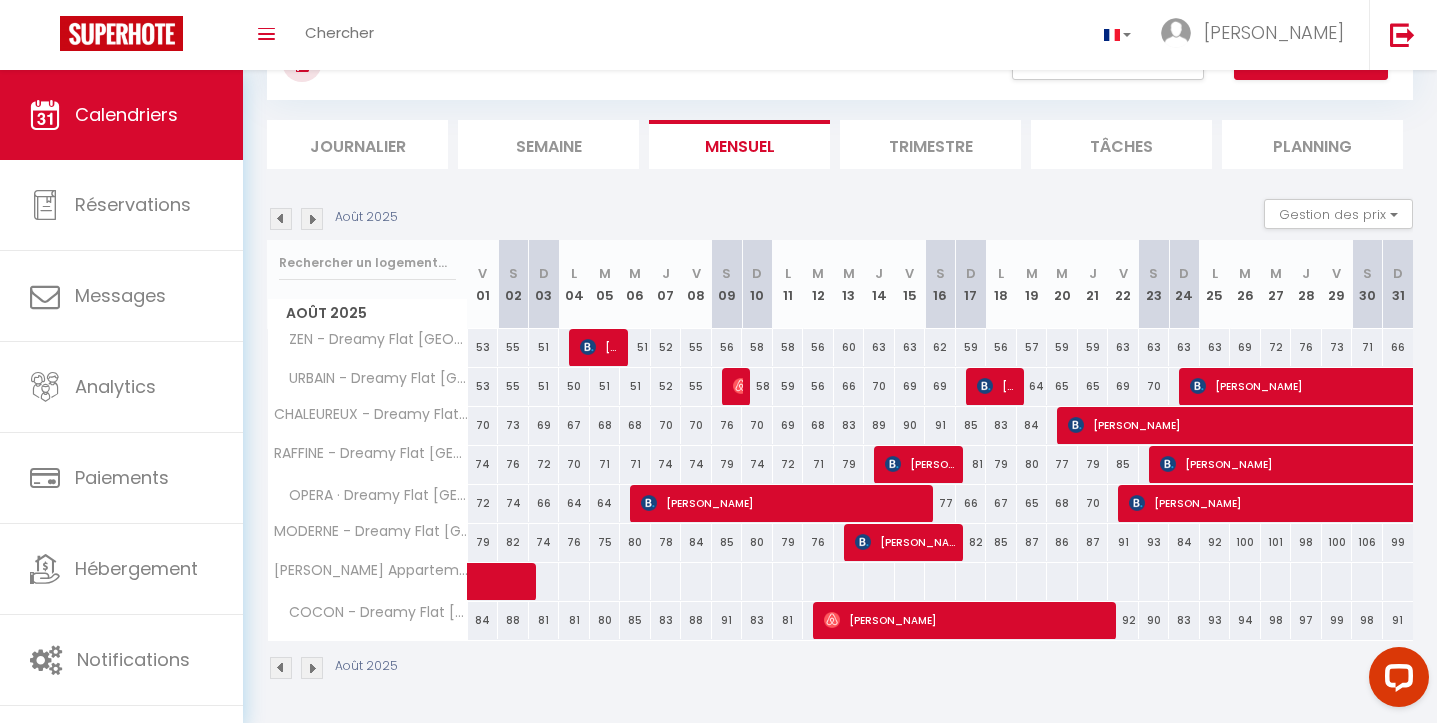 drag, startPoint x: 728, startPoint y: 630, endPoint x: 719, endPoint y: 298, distance: 332.12198 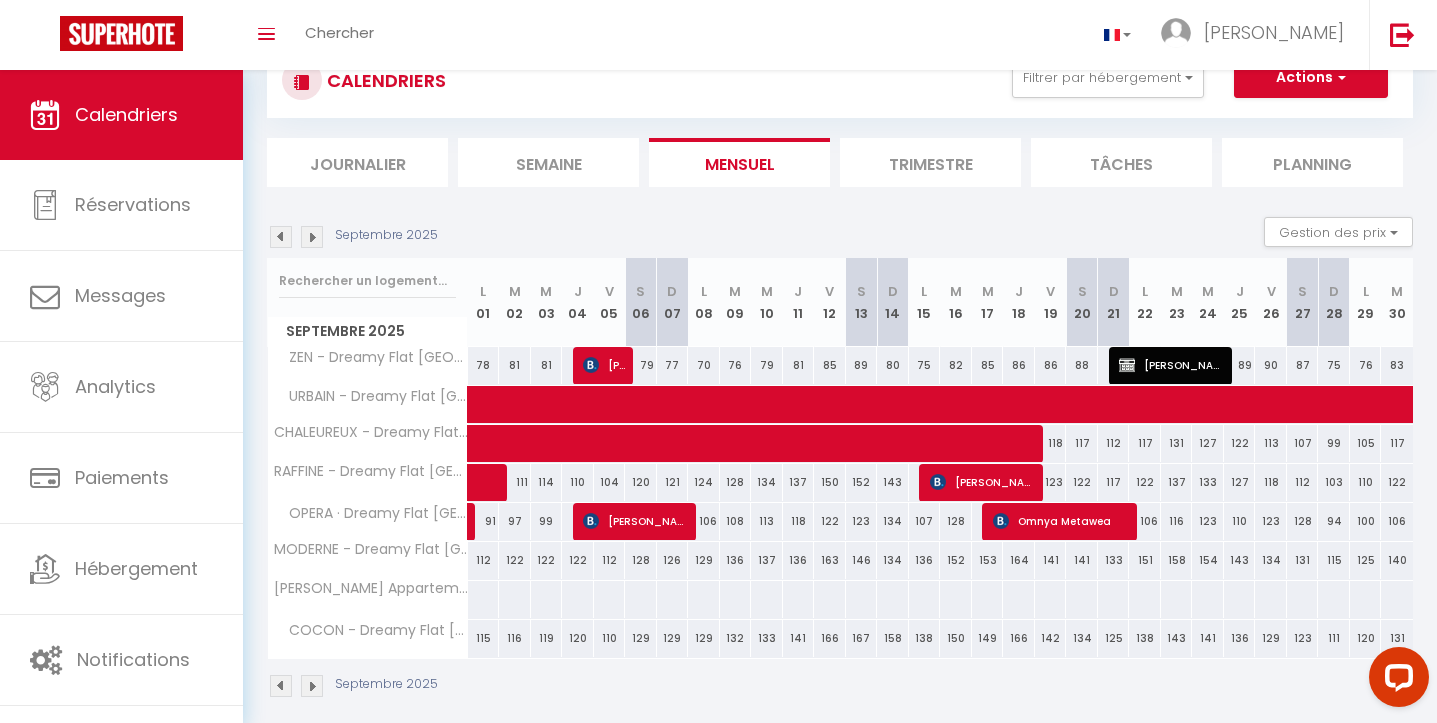 scroll, scrollTop: 88, scrollLeft: 0, axis: vertical 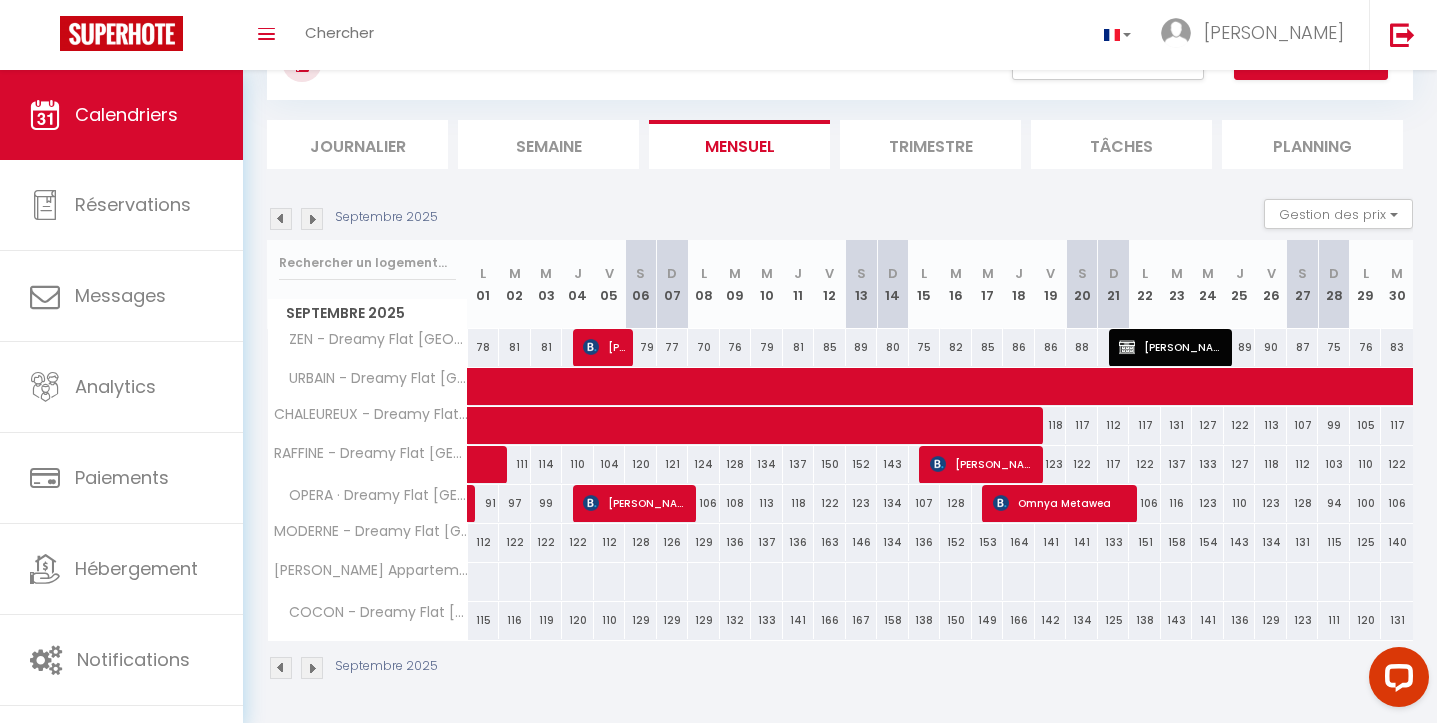 click at bounding box center (312, 219) 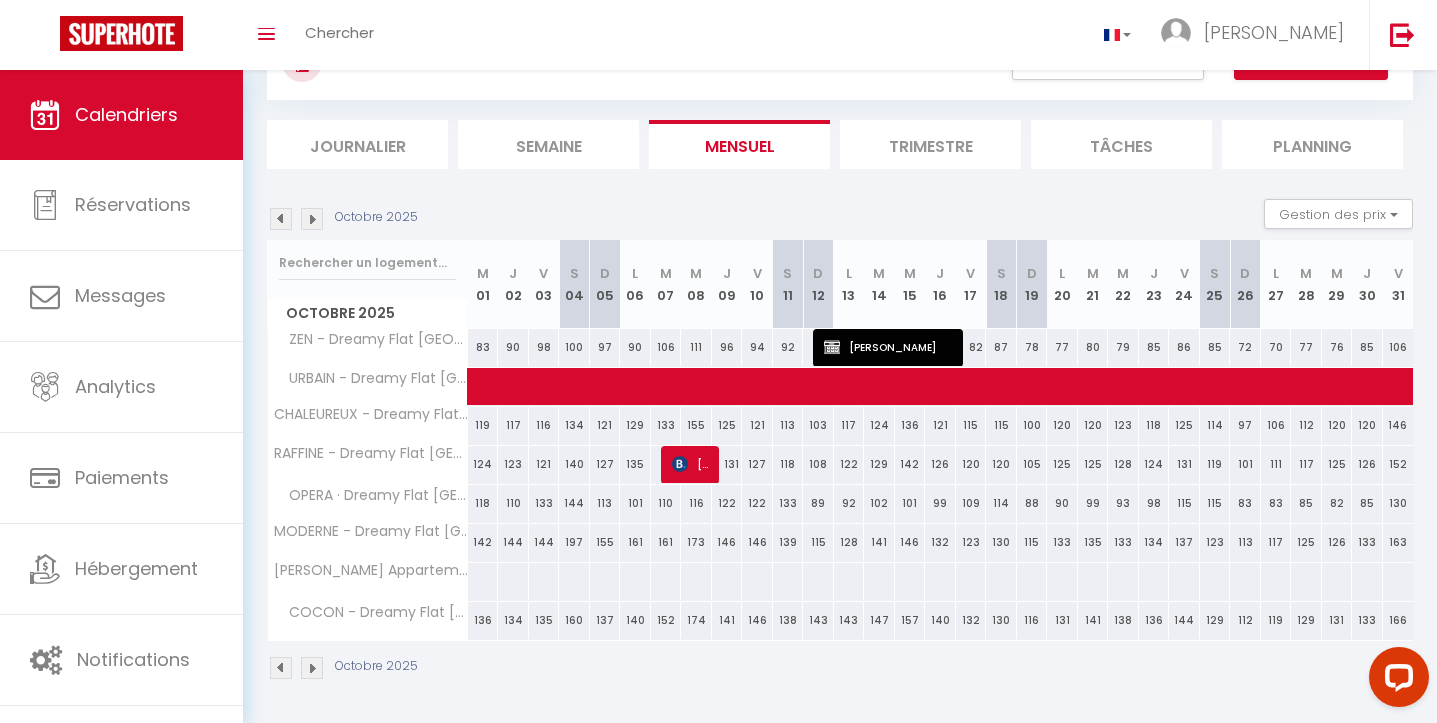 click at bounding box center [312, 219] 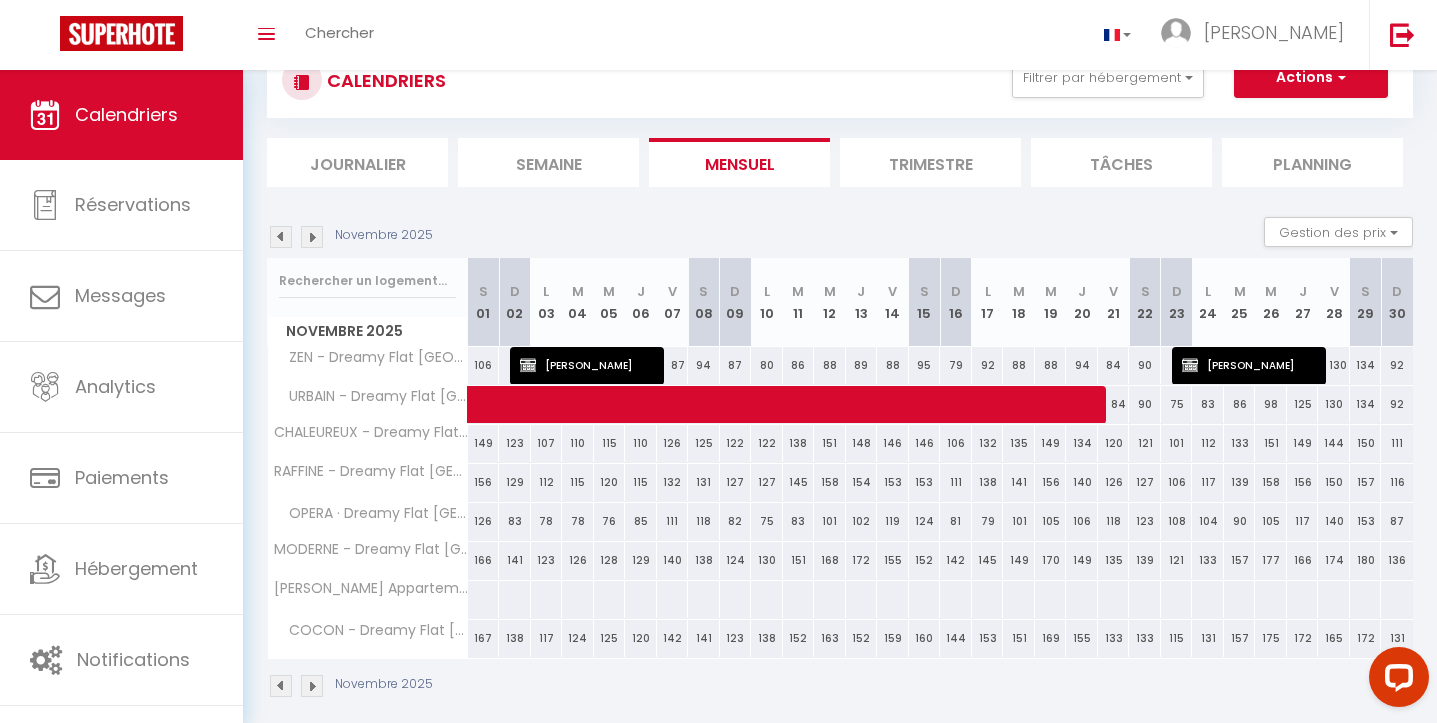 scroll, scrollTop: 88, scrollLeft: 0, axis: vertical 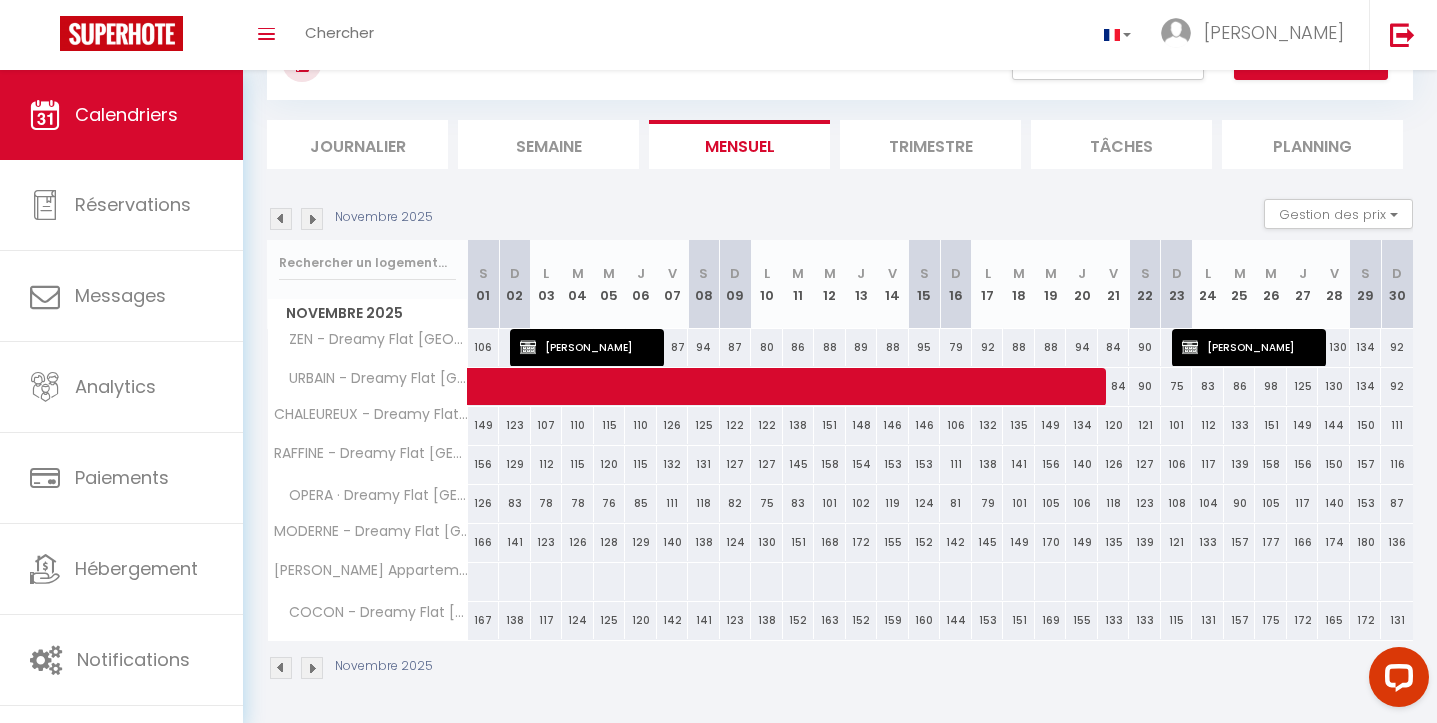 click at bounding box center (281, 219) 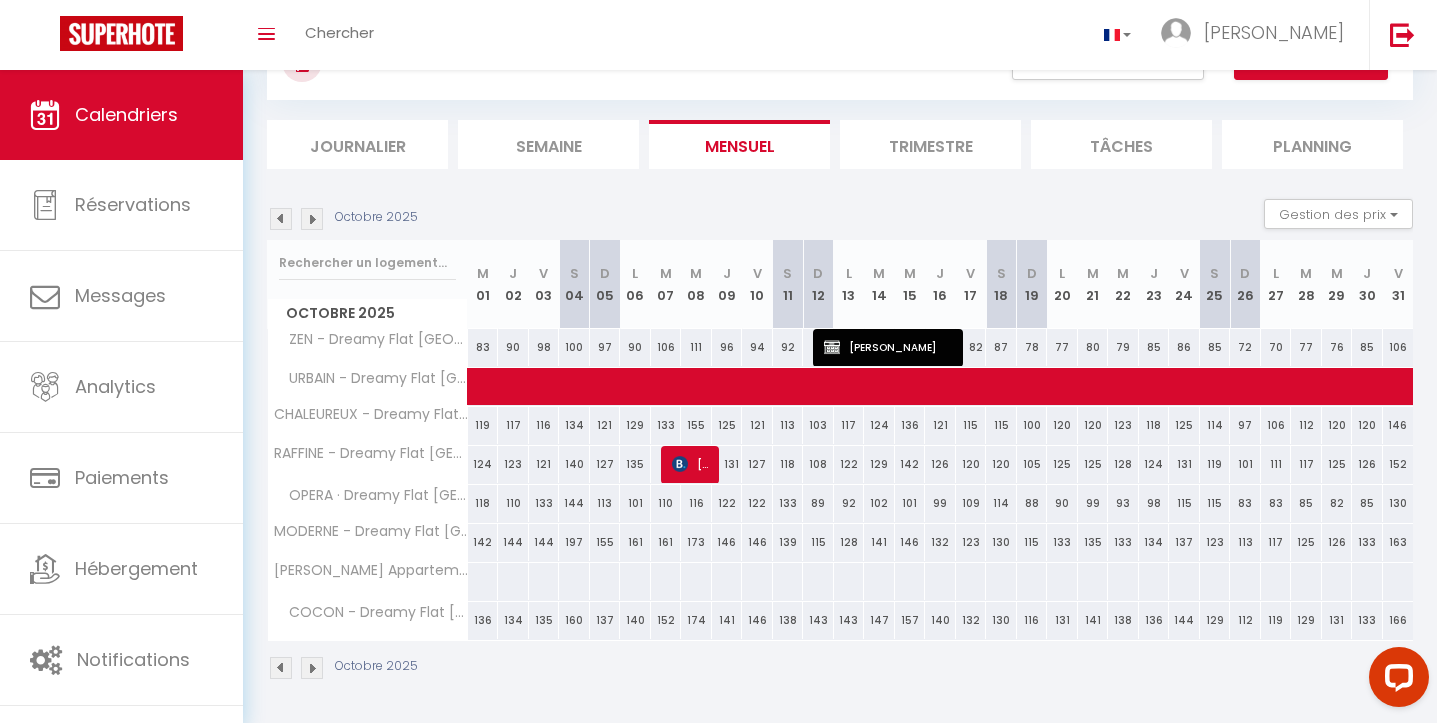 click at bounding box center [281, 219] 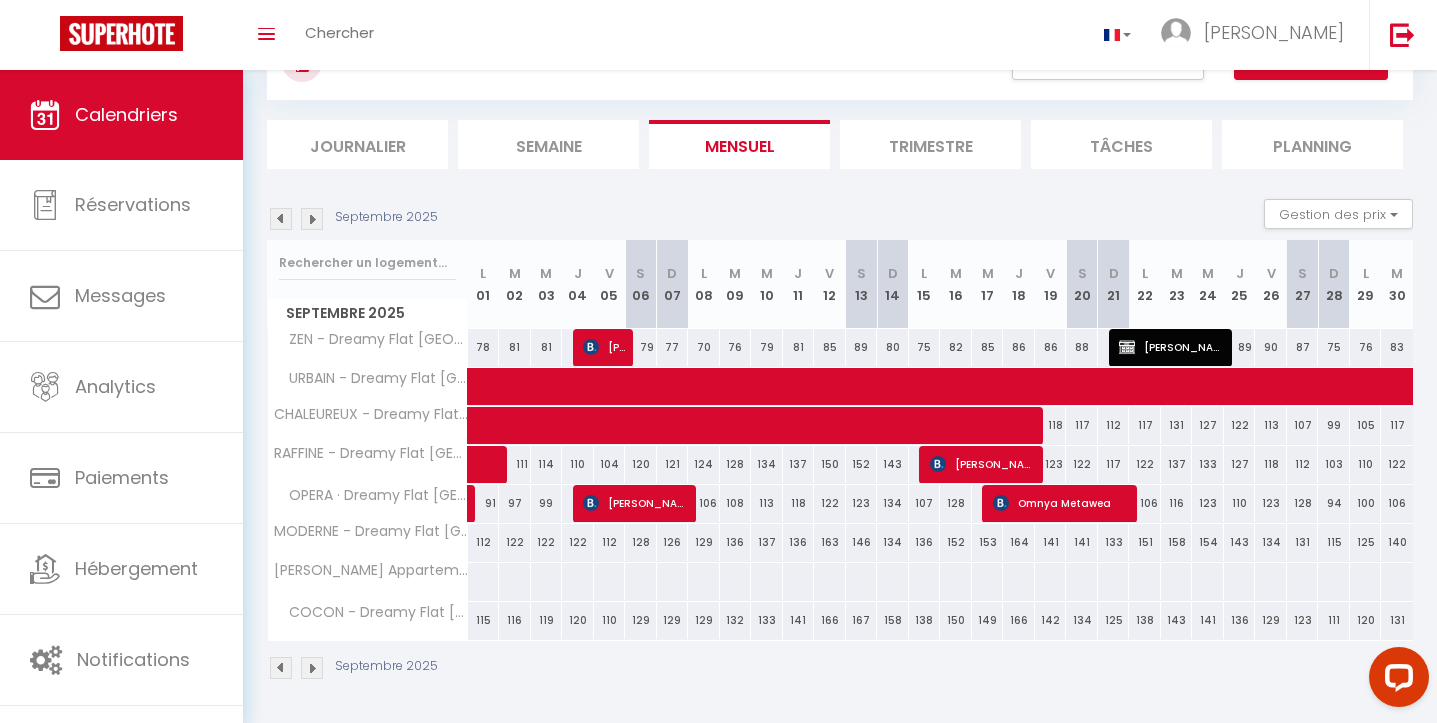 click at bounding box center (281, 219) 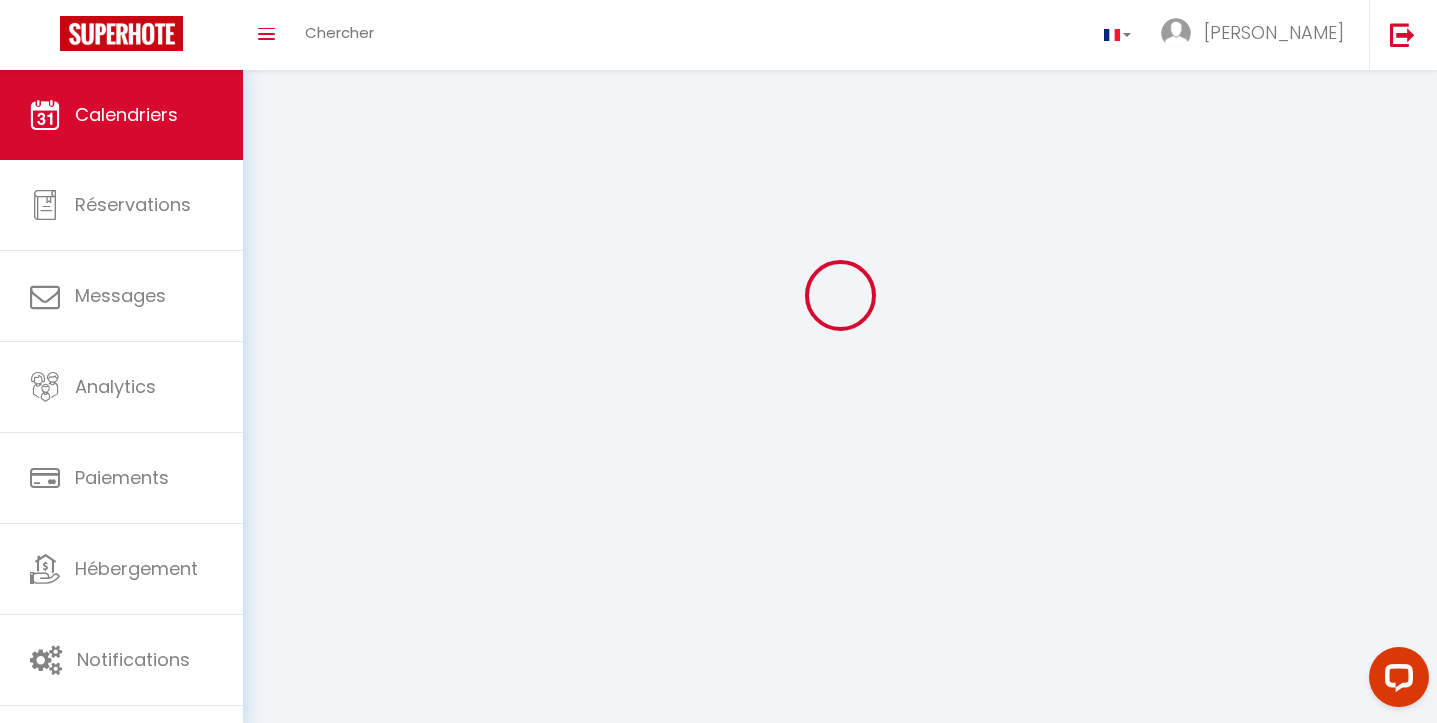 scroll, scrollTop: 88, scrollLeft: 0, axis: vertical 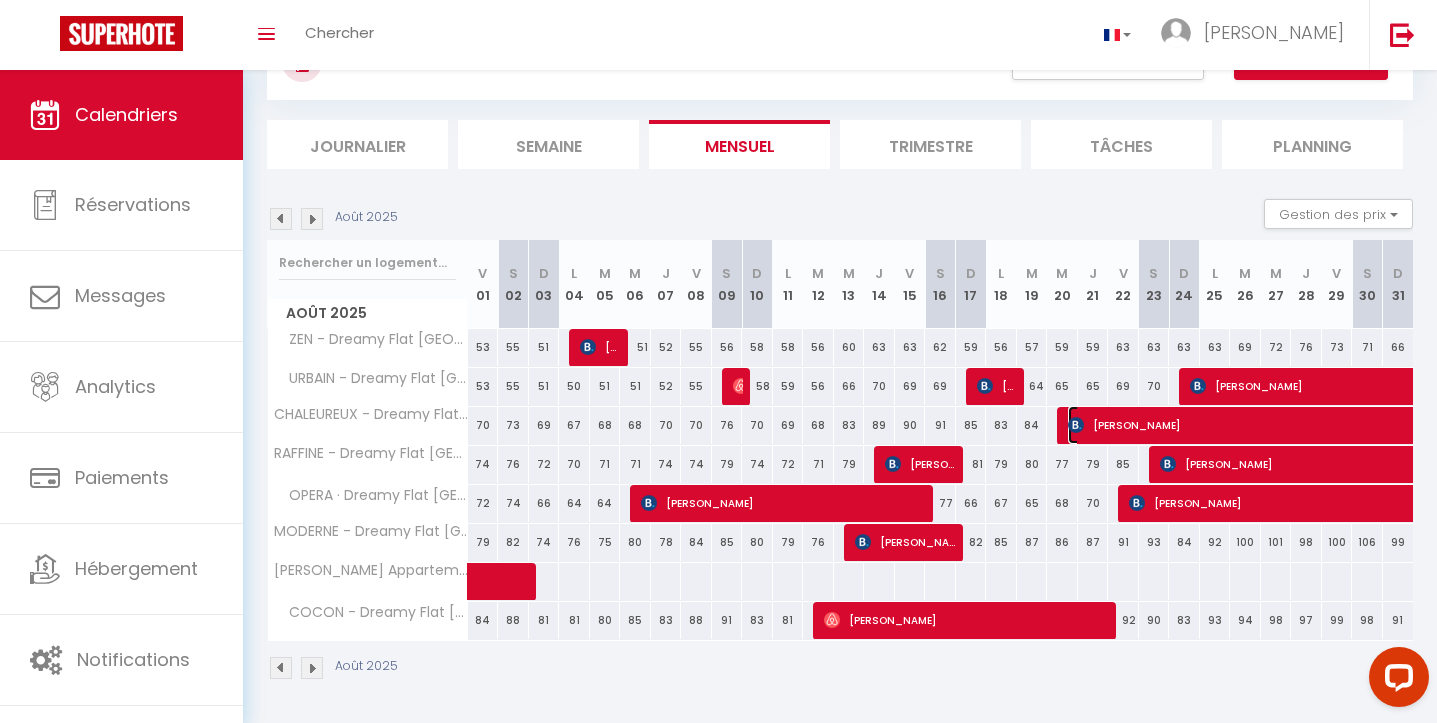 click on "[PERSON_NAME]" at bounding box center (1758, 425) 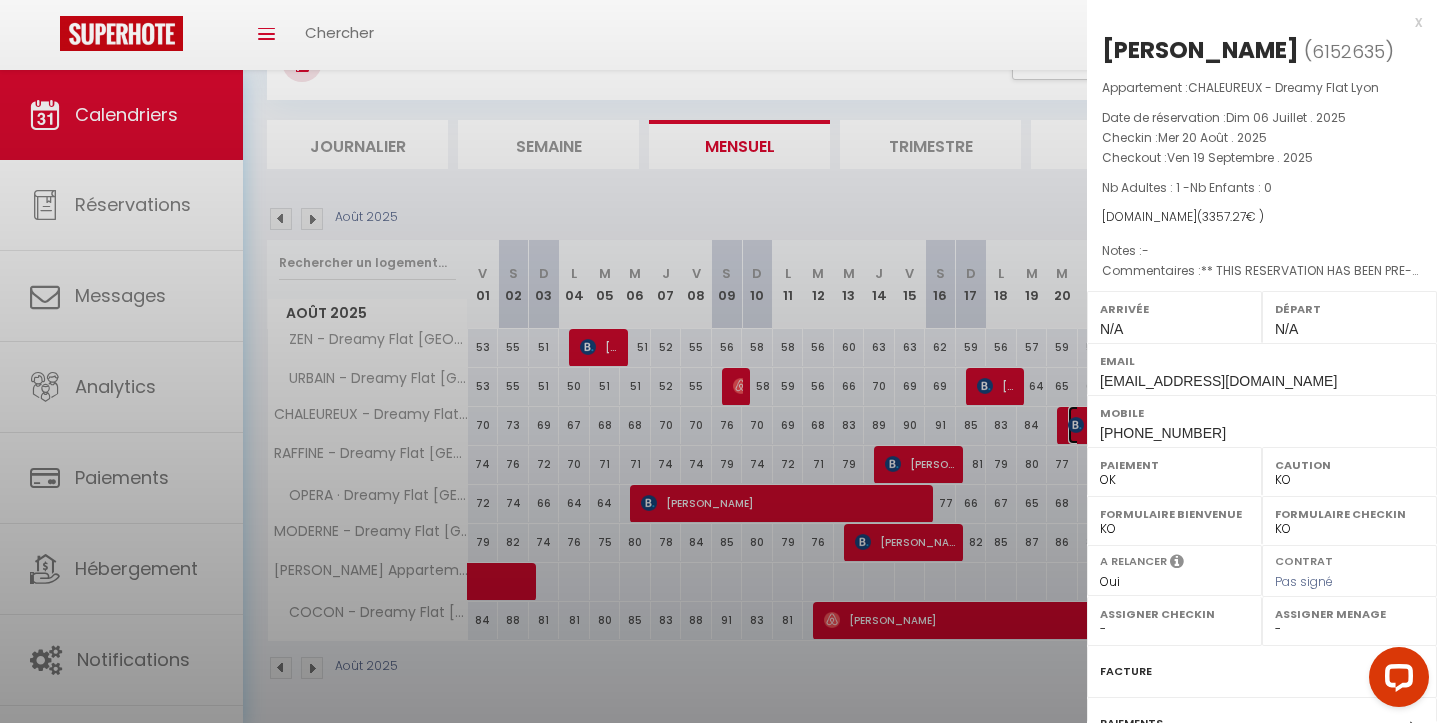 select on "394" 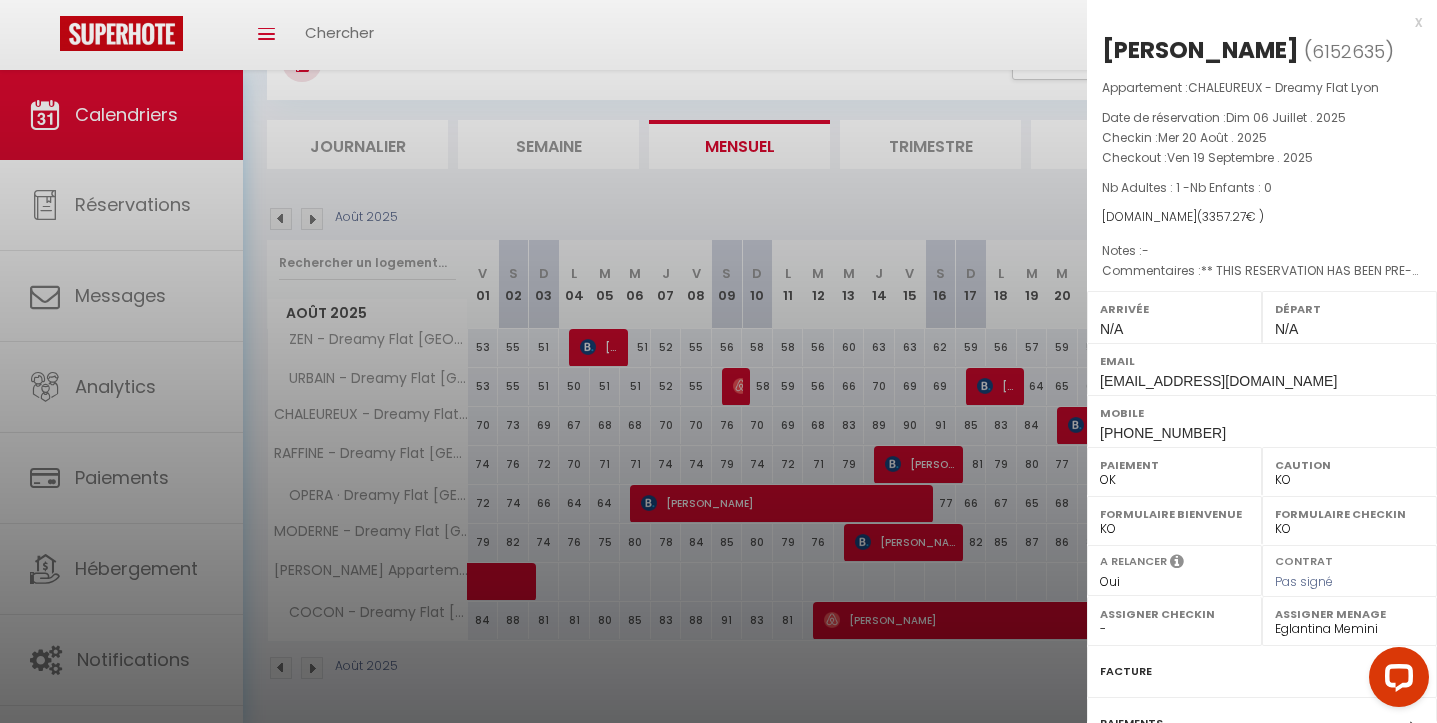 click at bounding box center (718, 361) 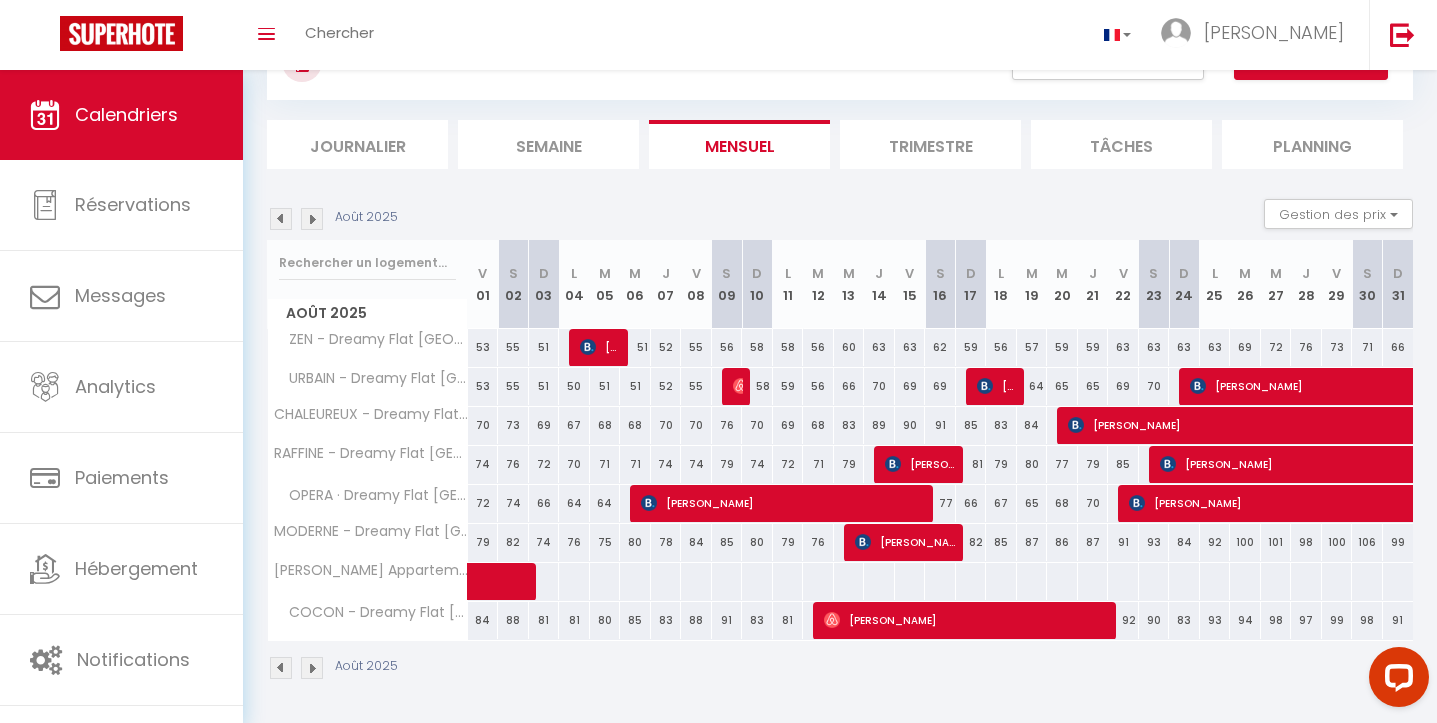 click on "S
09" at bounding box center [727, 284] 